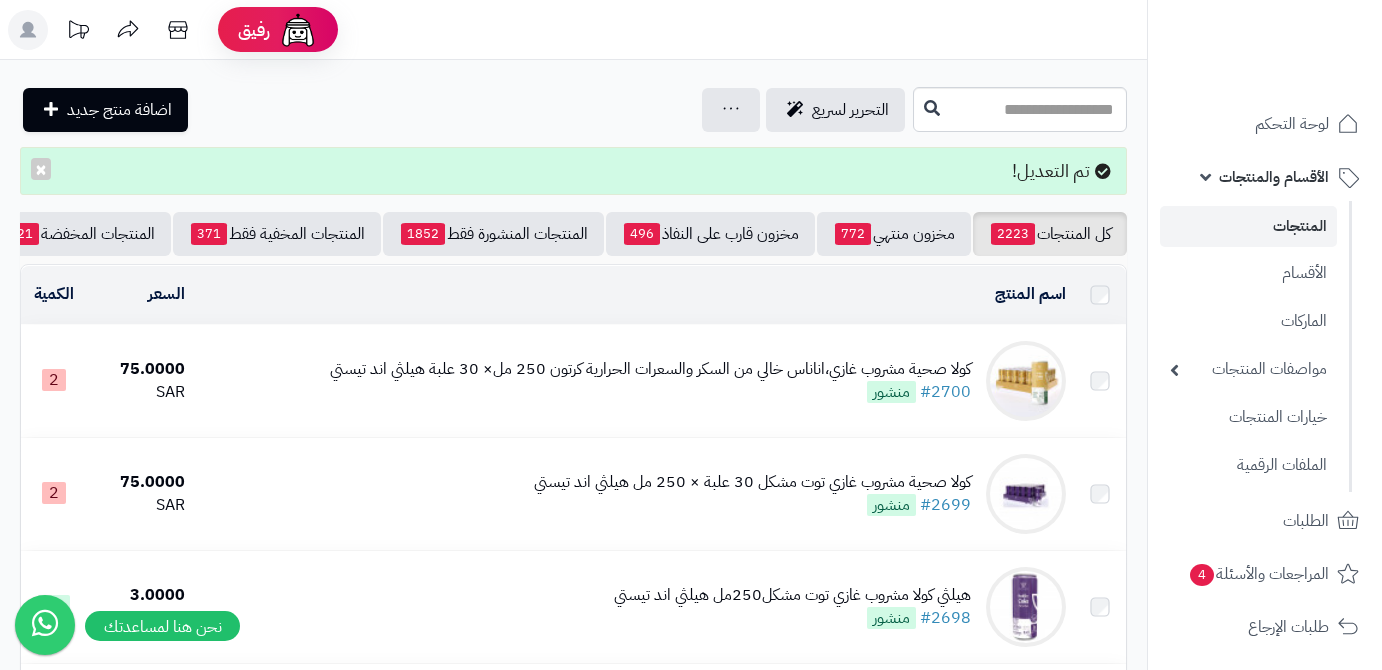 scroll, scrollTop: 0, scrollLeft: 0, axis: both 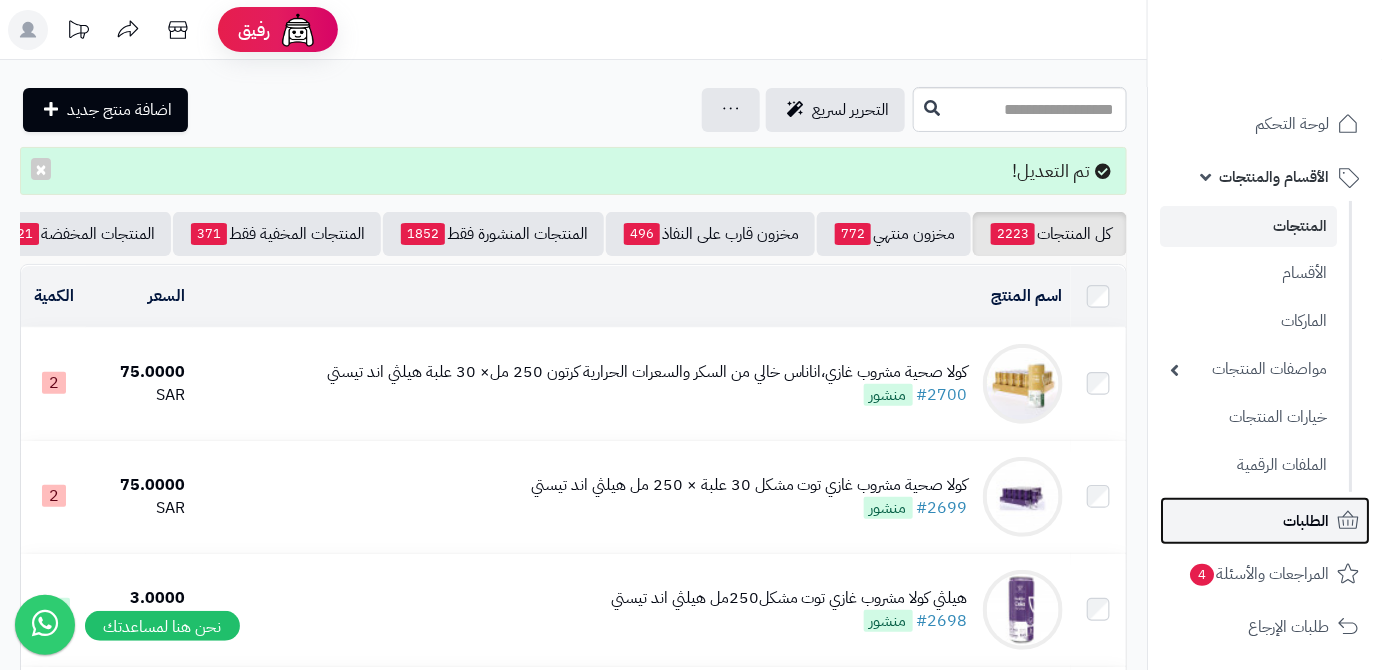 click on "الطلبات" at bounding box center (1306, 521) 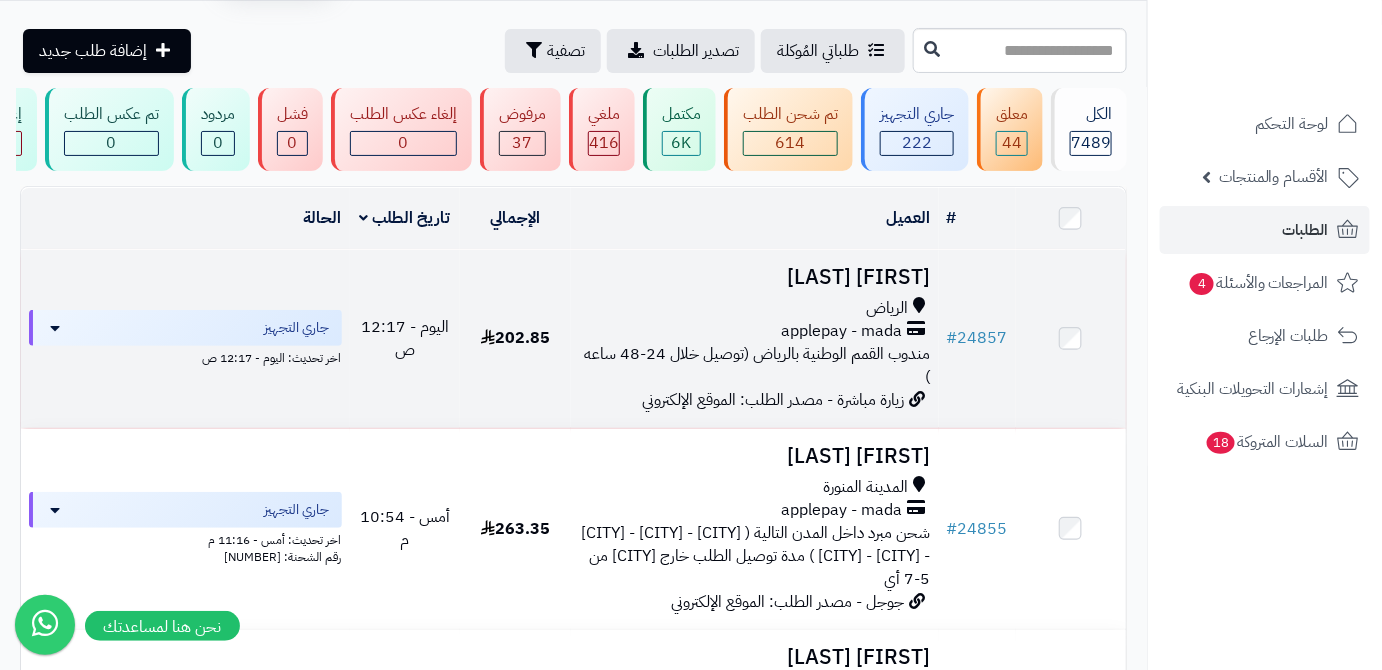 scroll, scrollTop: 90, scrollLeft: 0, axis: vertical 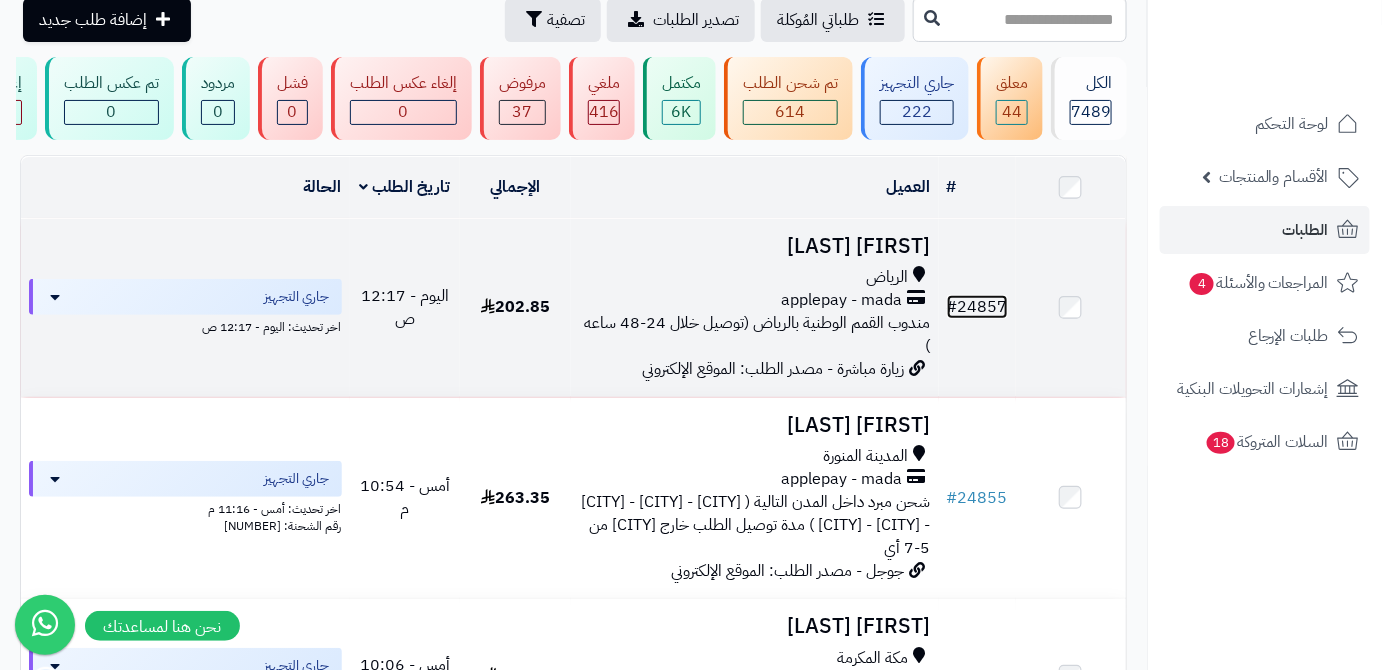 click on "# 24857" at bounding box center [977, 307] 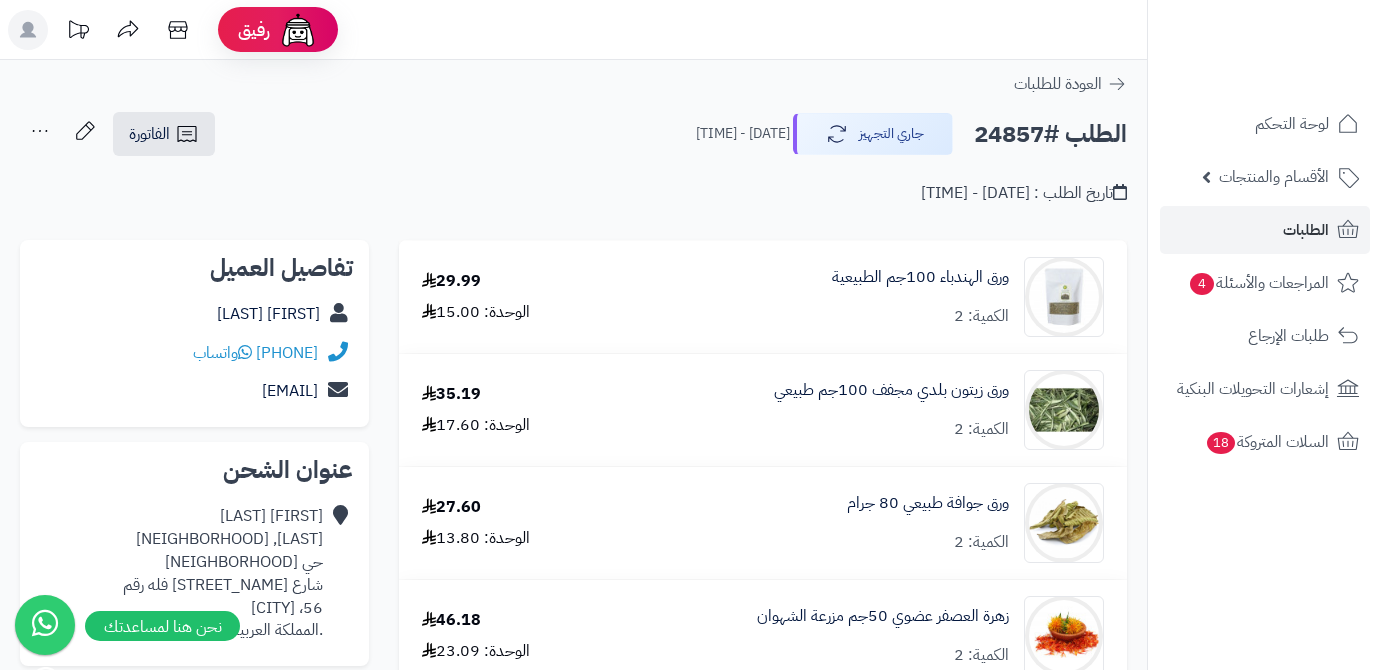 scroll, scrollTop: 0, scrollLeft: 0, axis: both 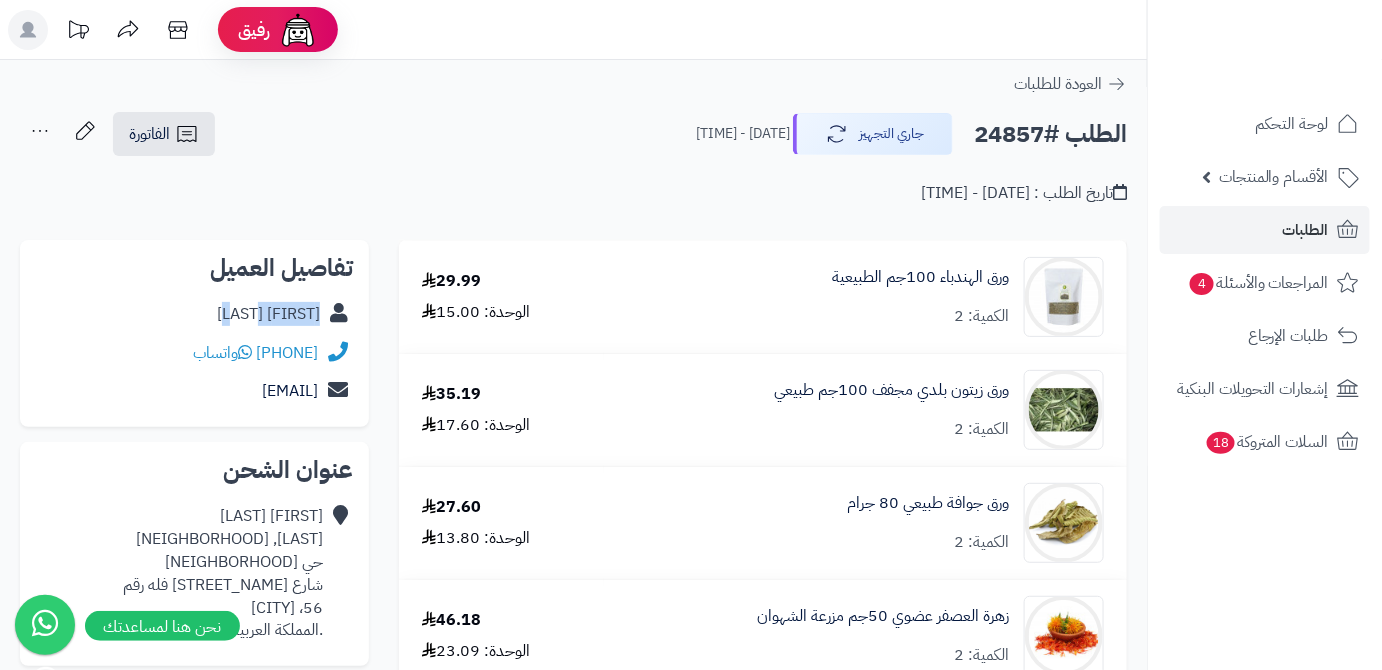 drag, startPoint x: 244, startPoint y: 317, endPoint x: 317, endPoint y: 322, distance: 73.171036 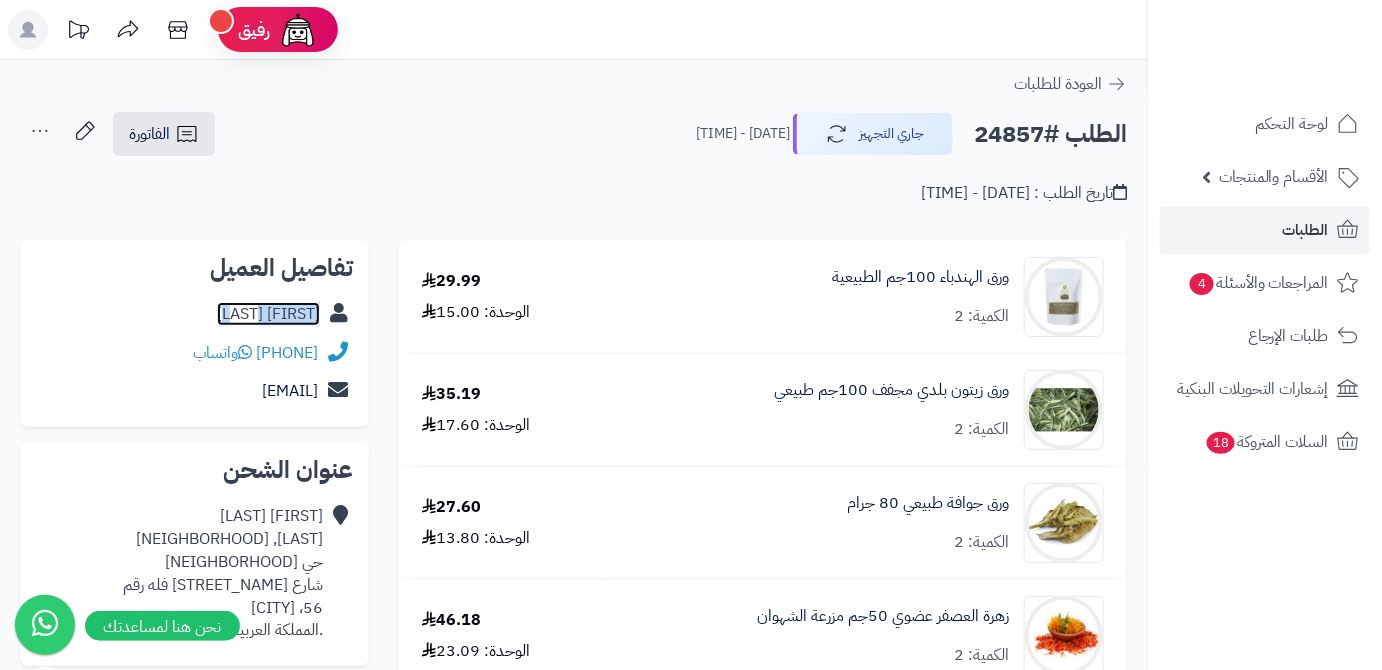 copy on "وسن  الخلف" 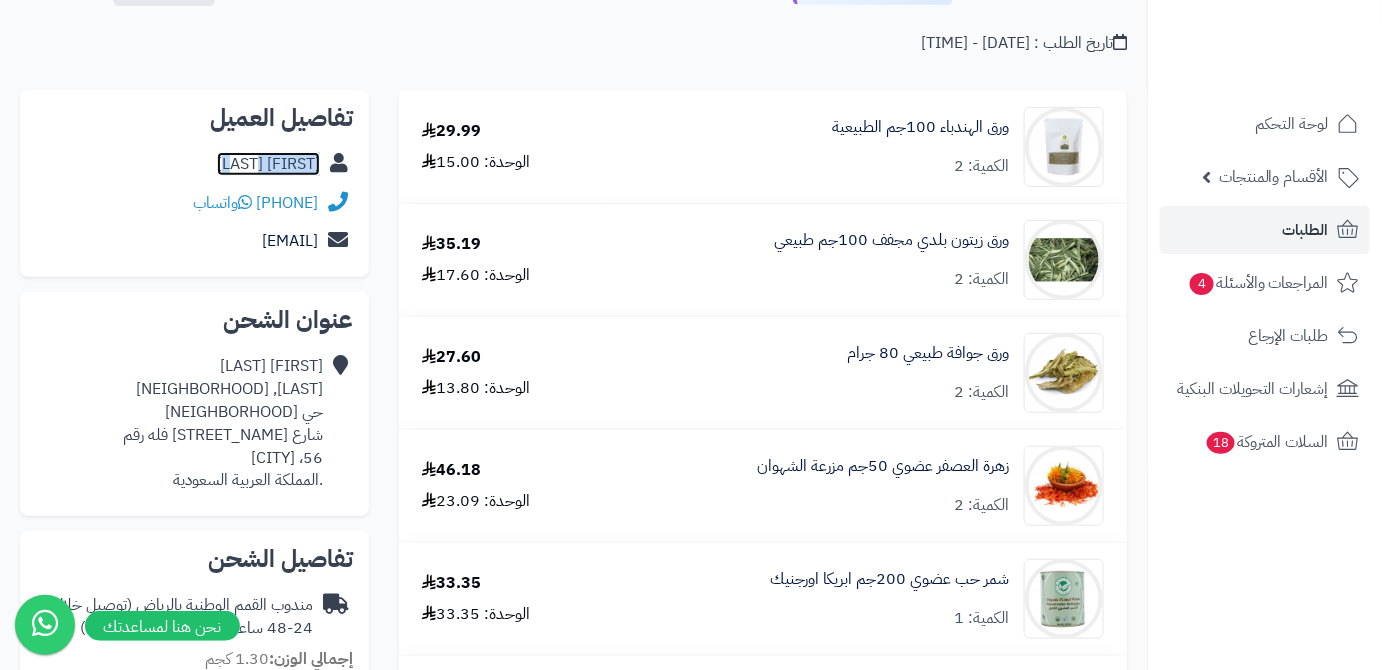 scroll, scrollTop: 181, scrollLeft: 0, axis: vertical 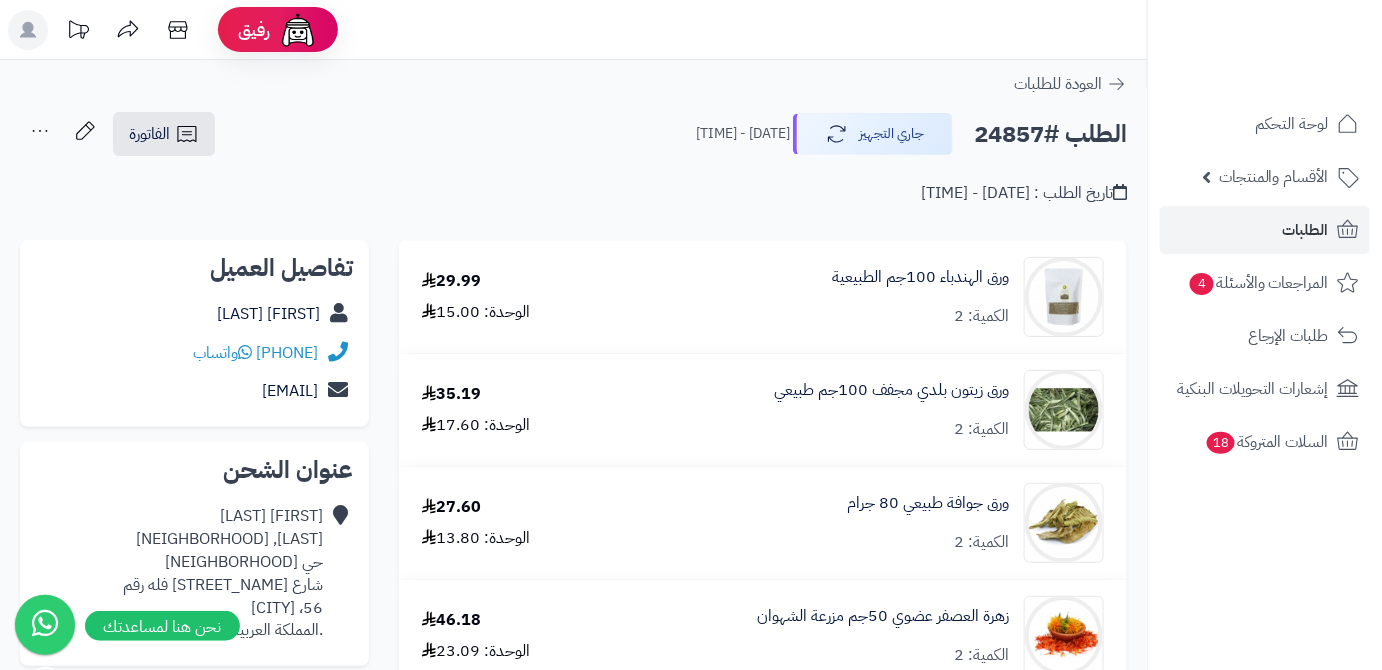 click on "الطلب #24857" at bounding box center (1050, 134) 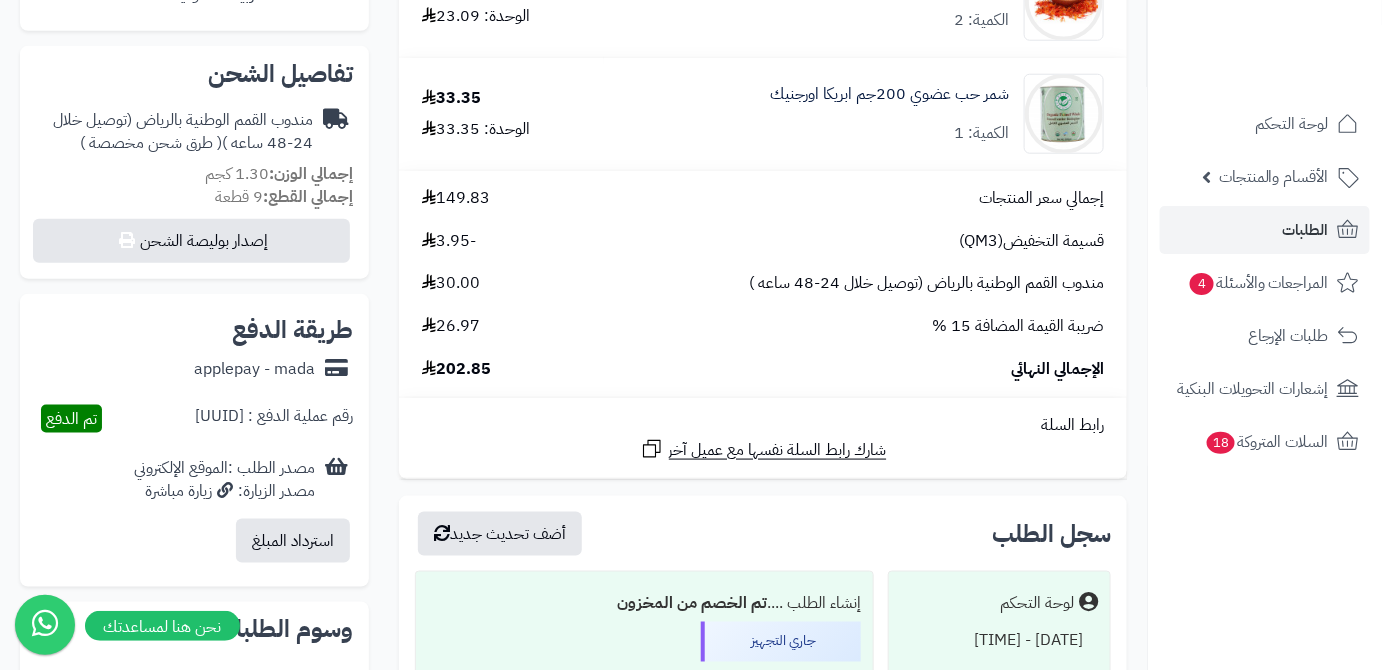 scroll, scrollTop: 636, scrollLeft: 0, axis: vertical 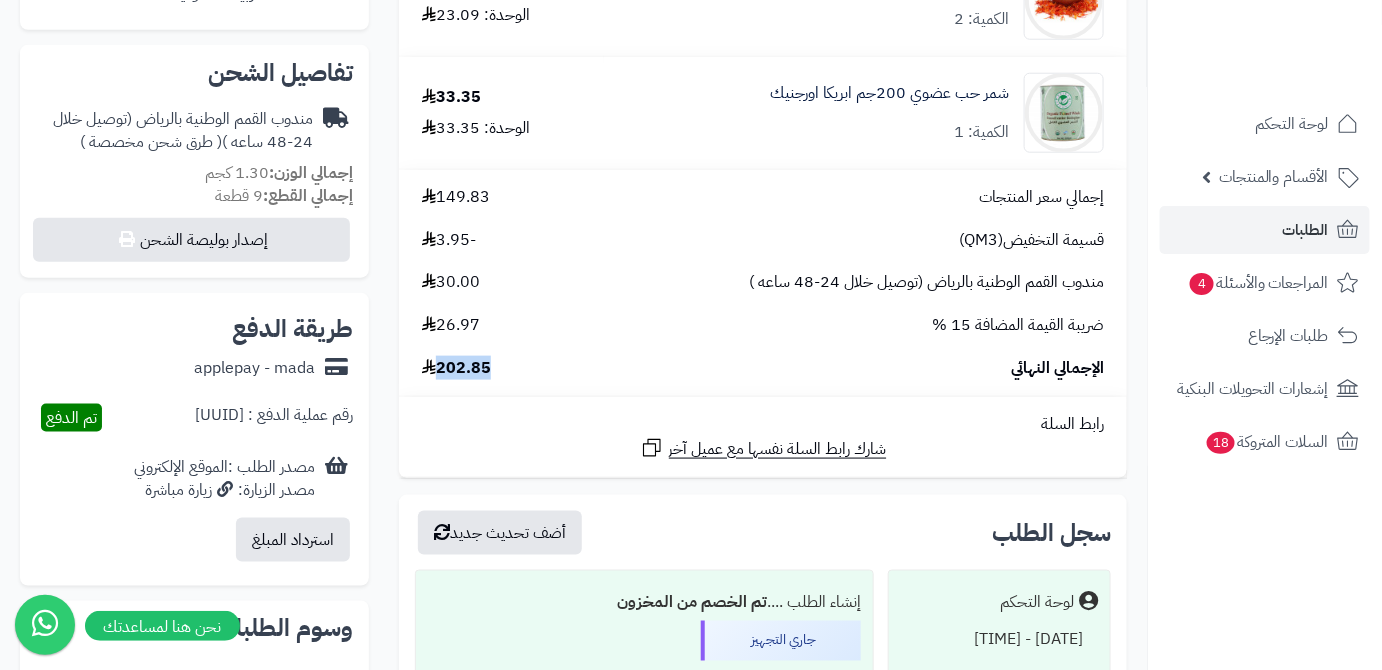 drag, startPoint x: 493, startPoint y: 376, endPoint x: 455, endPoint y: 368, distance: 38.832977 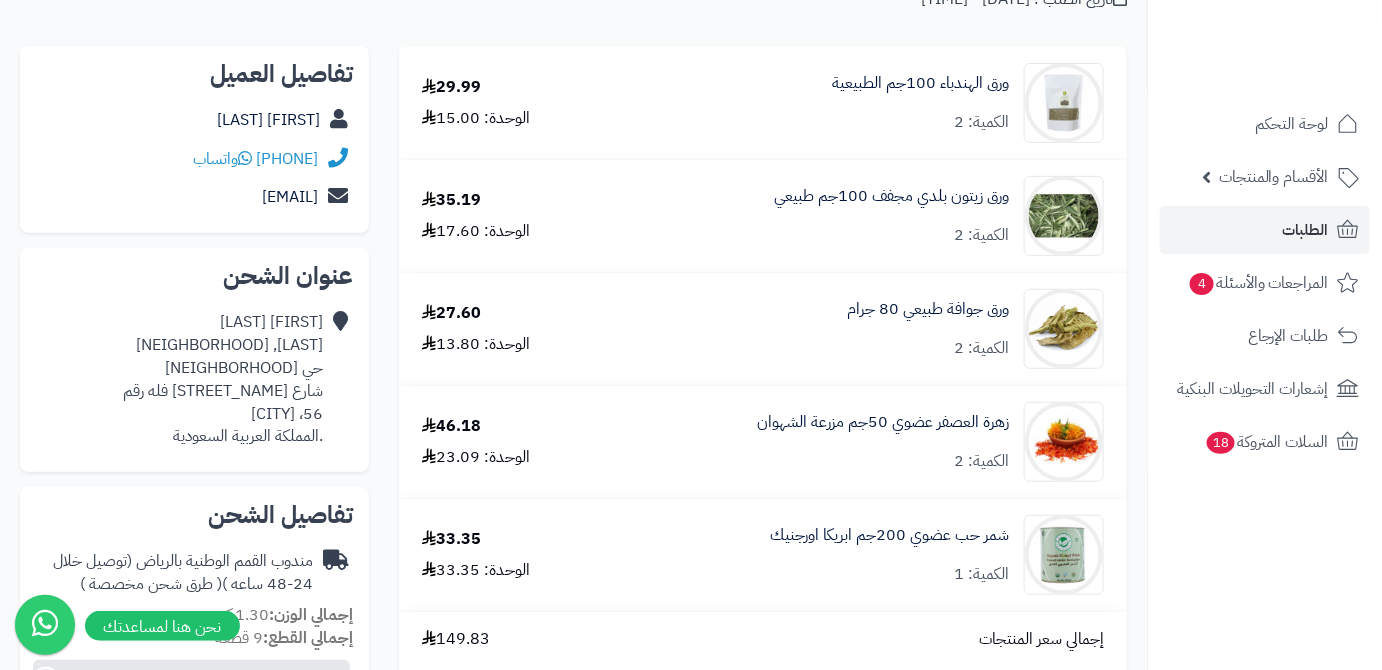 scroll, scrollTop: 272, scrollLeft: 0, axis: vertical 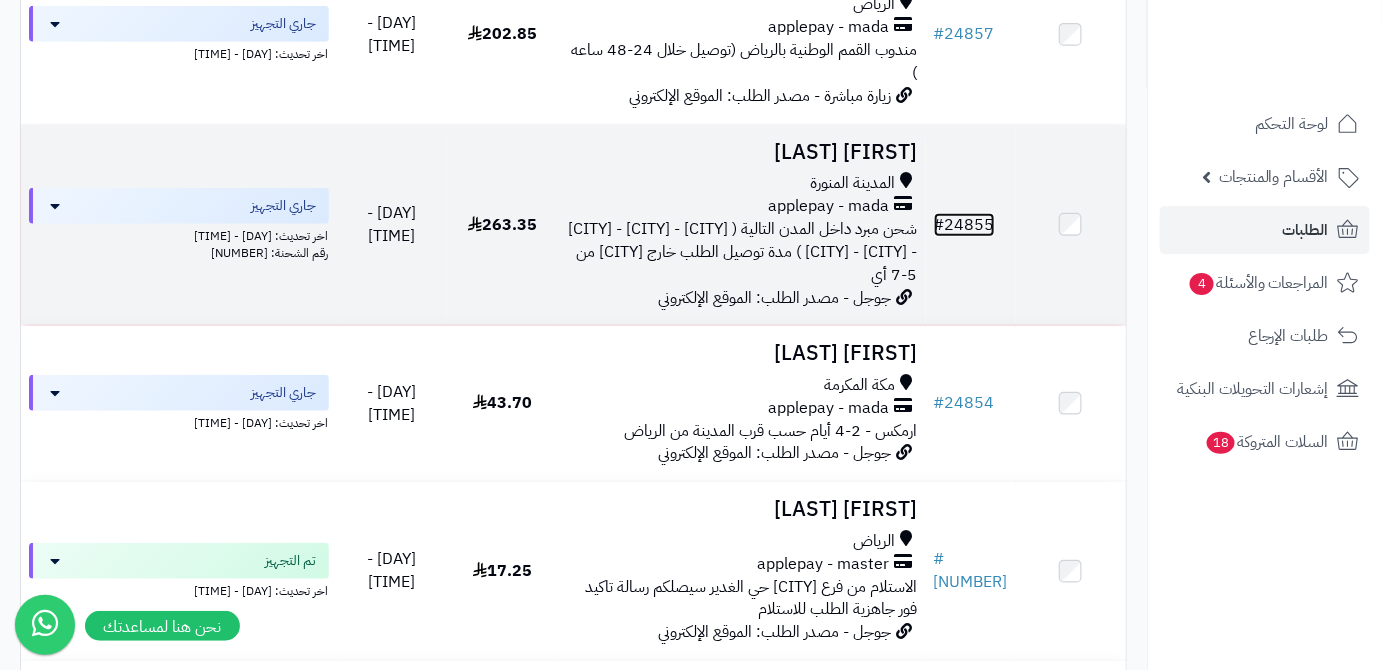 drag, startPoint x: 990, startPoint y: 238, endPoint x: 976, endPoint y: 238, distance: 14 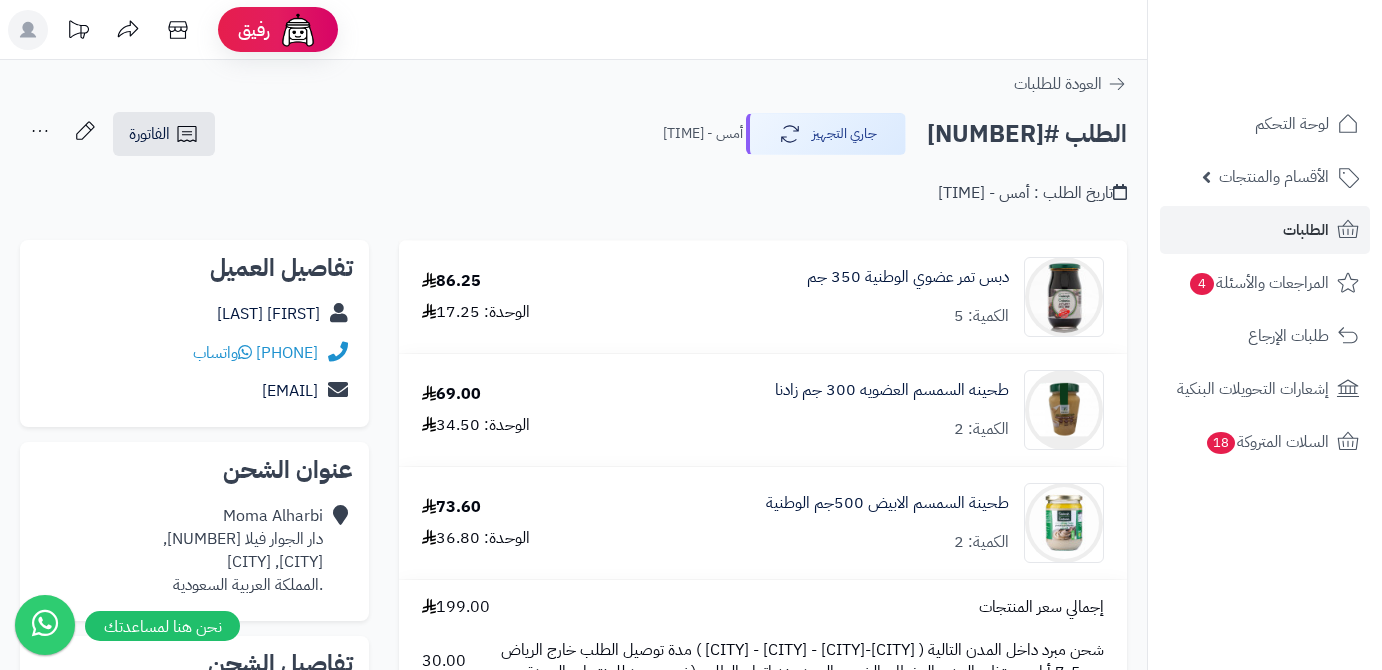 scroll, scrollTop: 0, scrollLeft: 0, axis: both 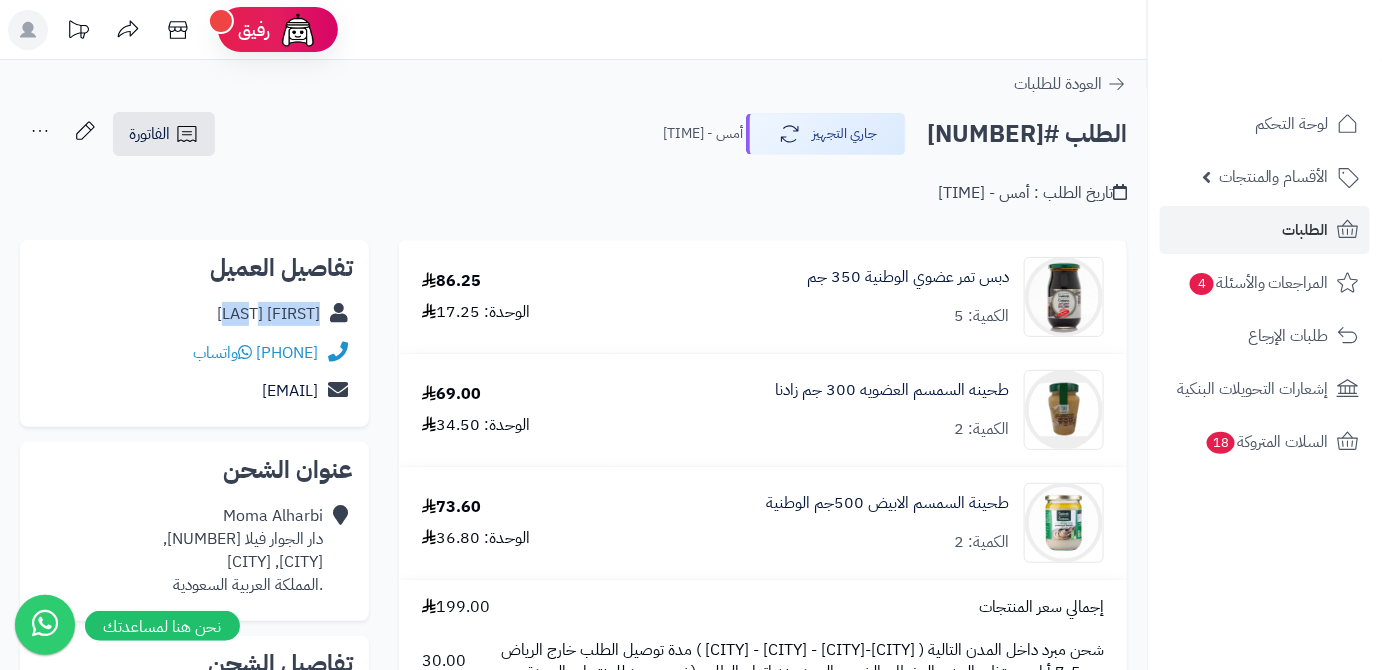 drag, startPoint x: 214, startPoint y: 312, endPoint x: 317, endPoint y: 312, distance: 103 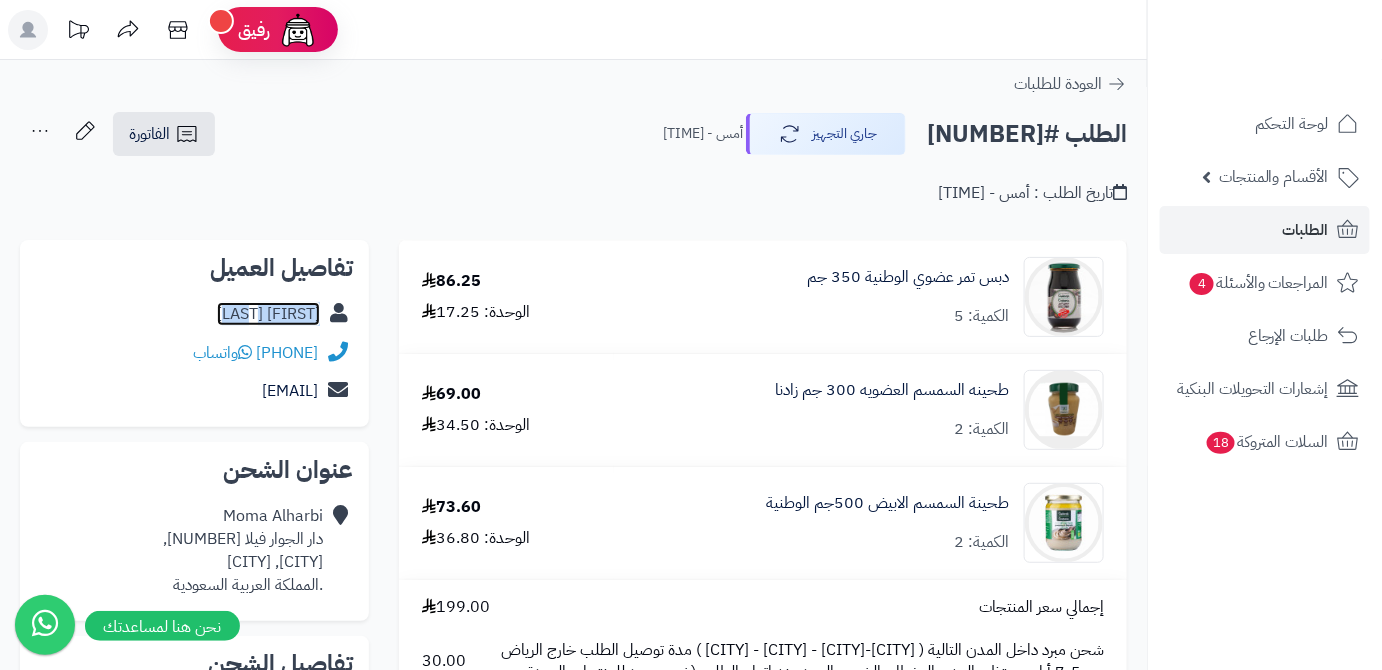 click on "Moma  Alharbi" at bounding box center [268, 314] 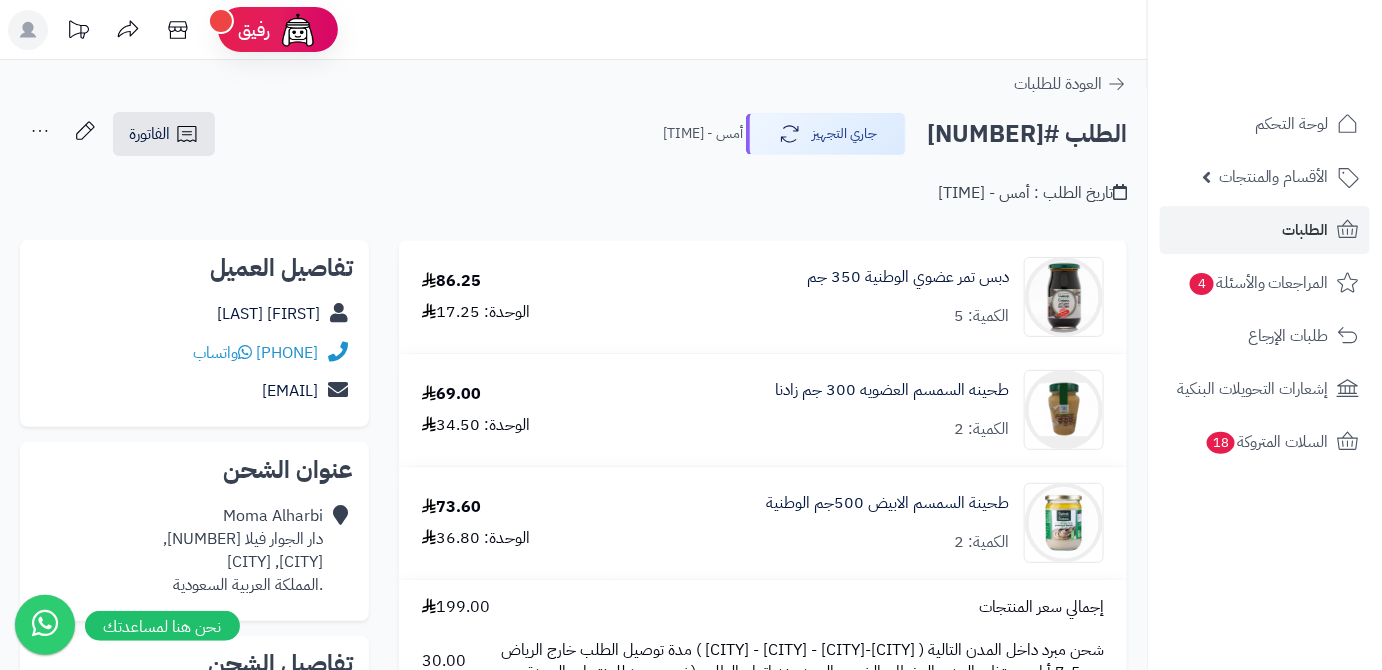 click on "Moma  Alharbi" at bounding box center [194, 314] 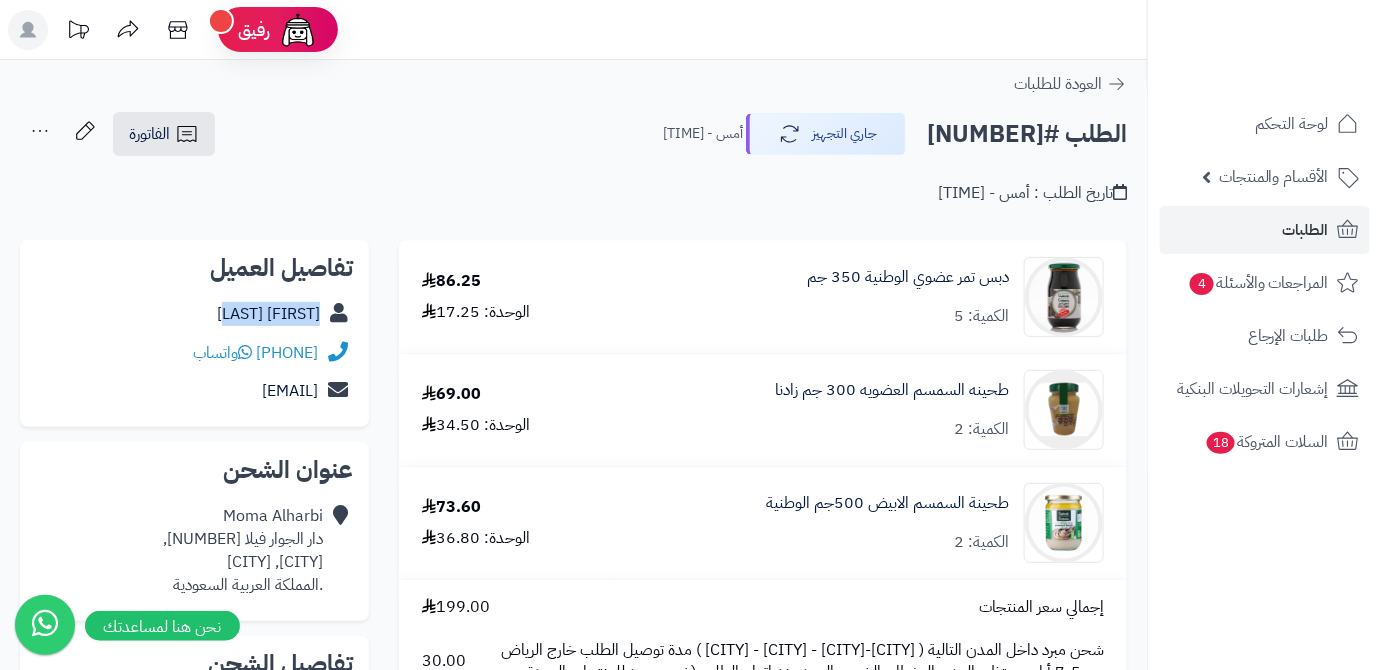 drag, startPoint x: 212, startPoint y: 312, endPoint x: 324, endPoint y: 323, distance: 112.53888 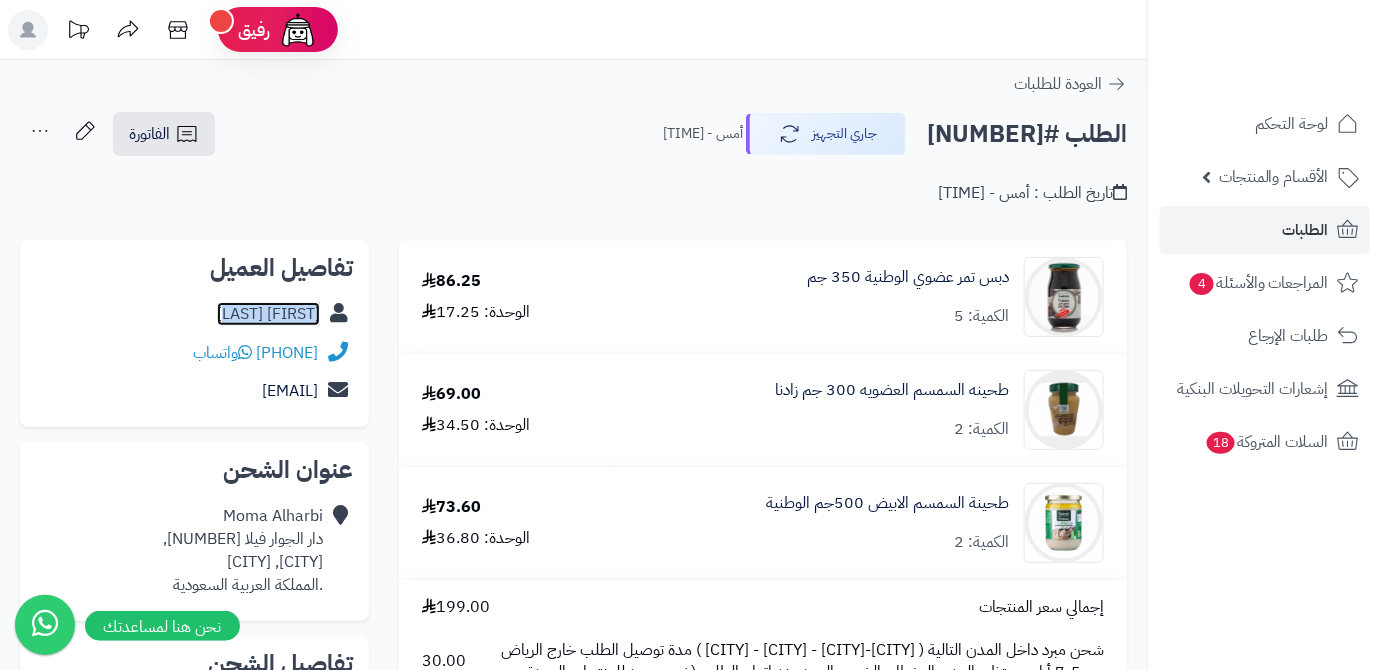 copy on "Moma  Alharbi" 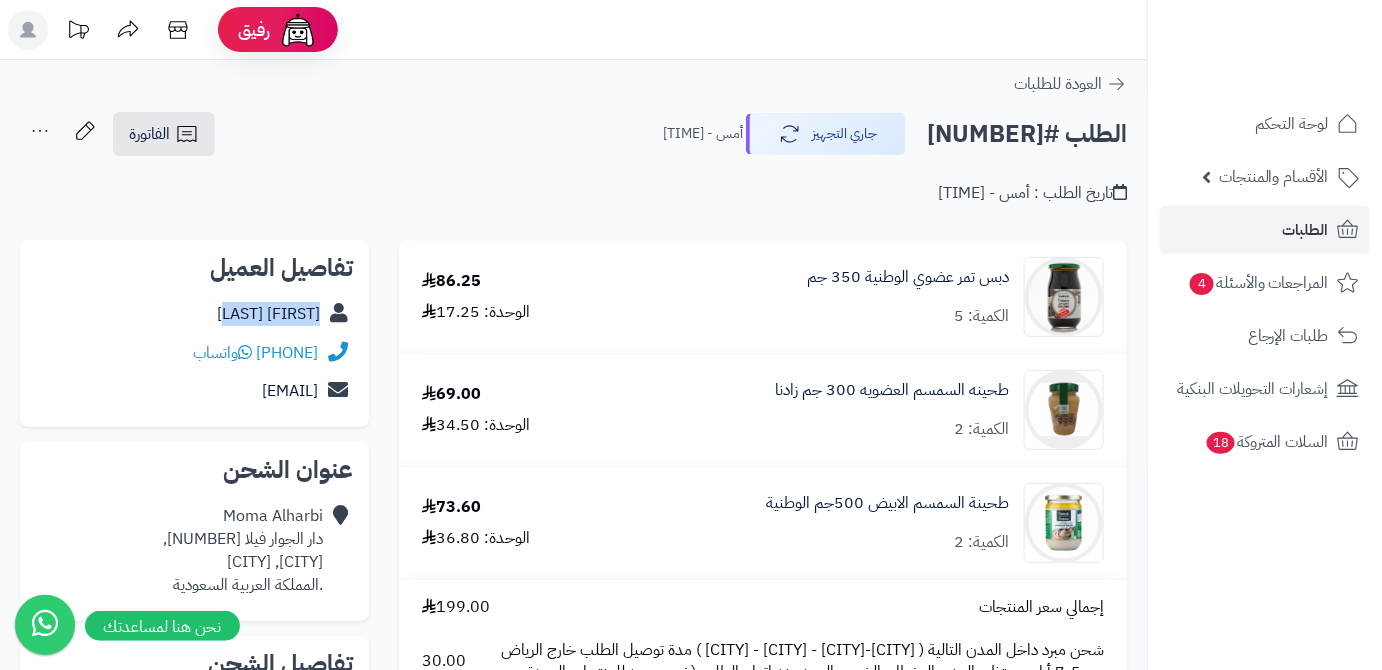 drag, startPoint x: 201, startPoint y: 347, endPoint x: 345, endPoint y: 360, distance: 144.58562 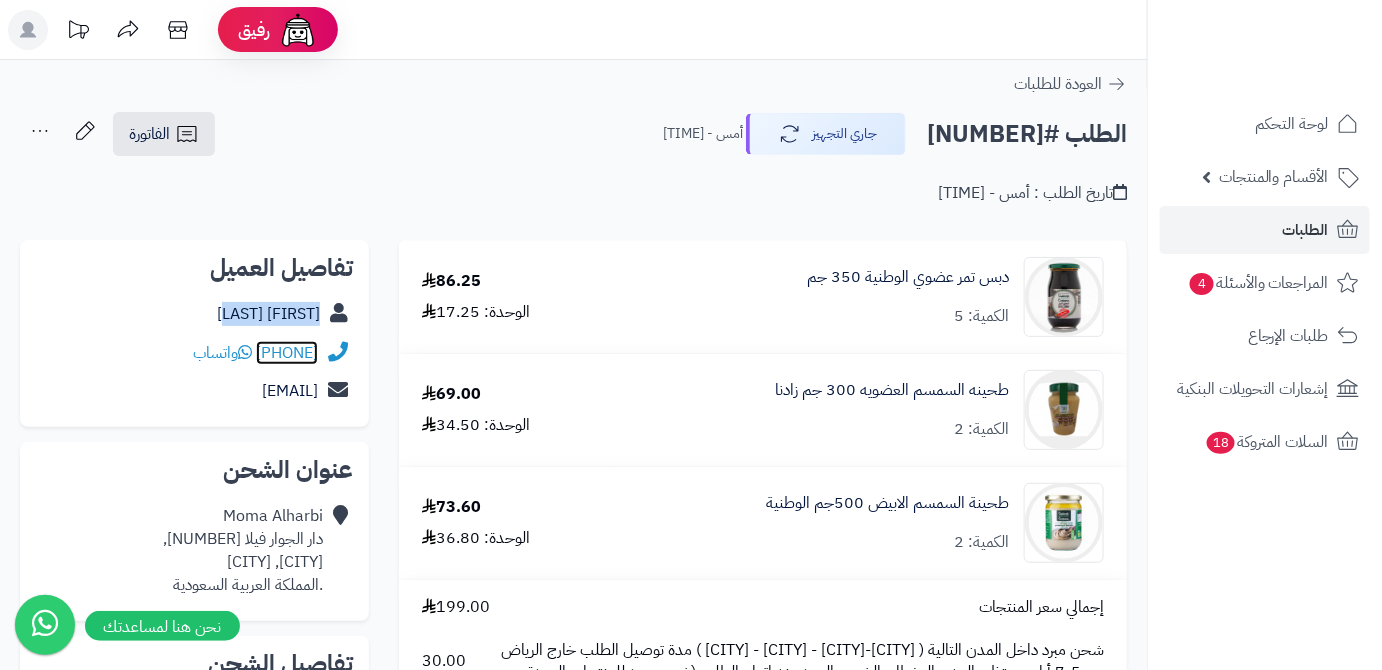 copy on "966504471194" 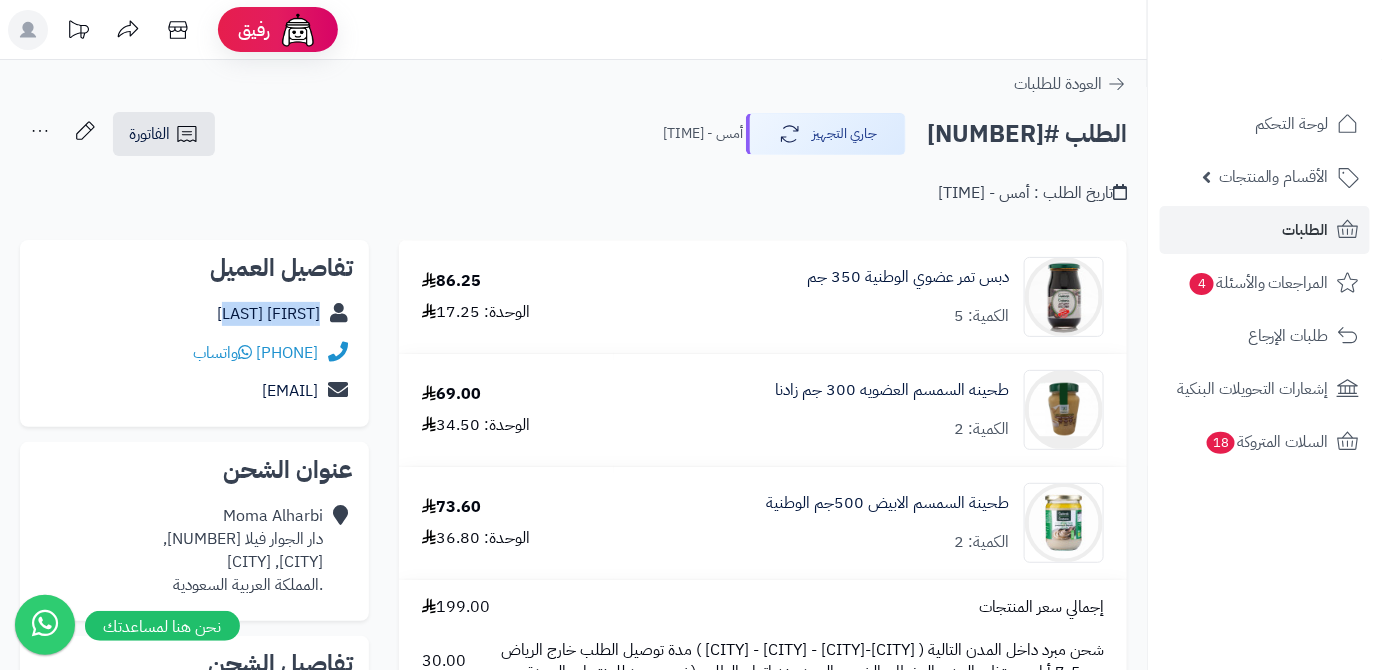 drag, startPoint x: 162, startPoint y: 395, endPoint x: 333, endPoint y: 395, distance: 171 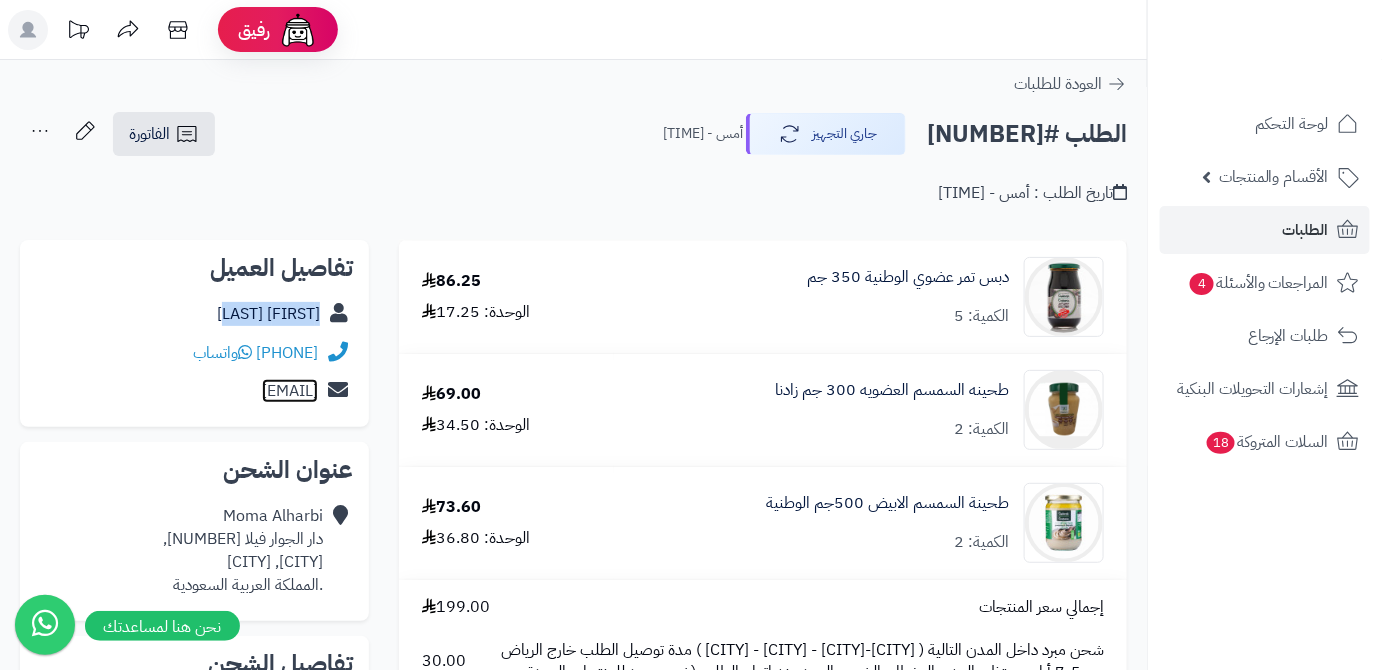 copy on "mo3harb@gmail.com" 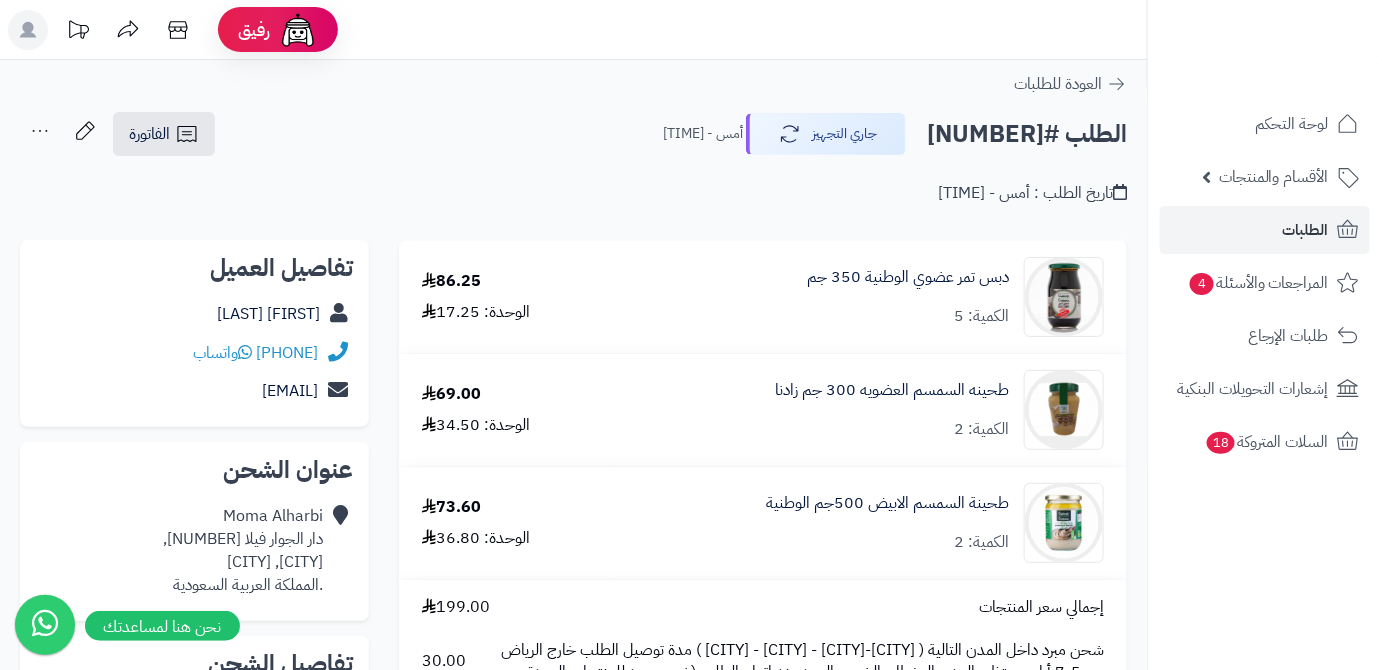 click on "الطلب #24855" at bounding box center [1027, 134] 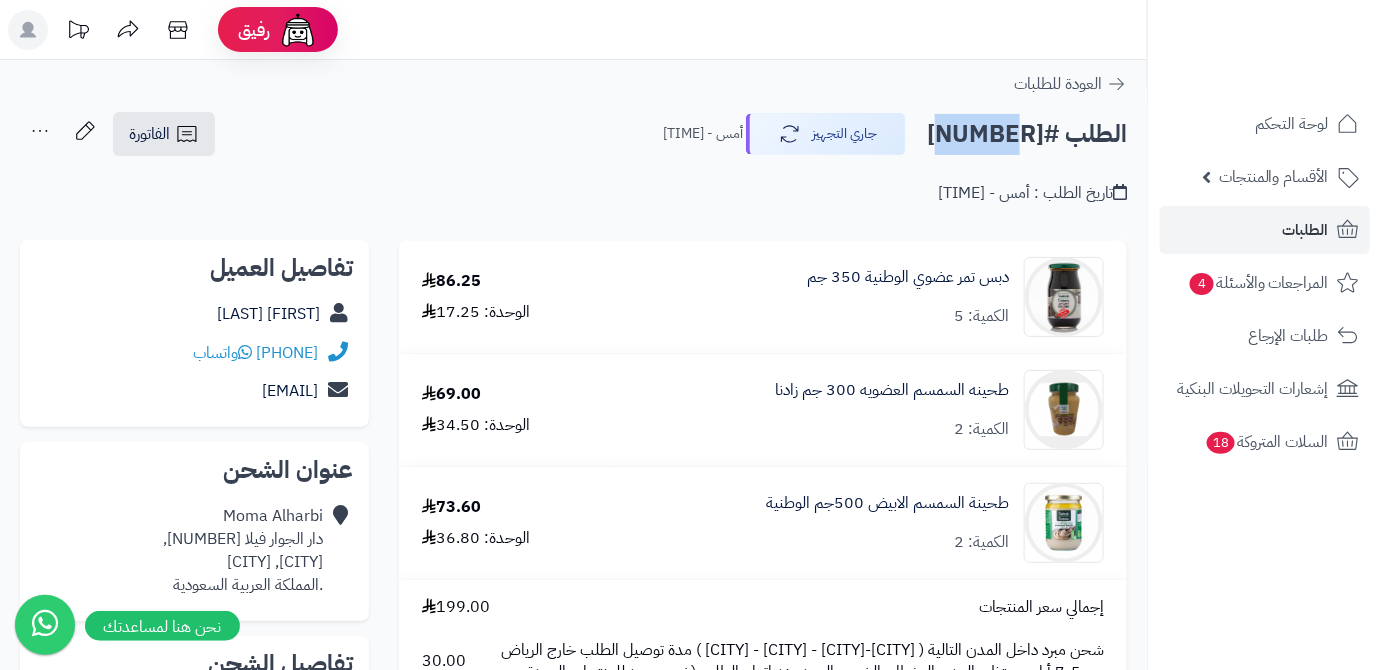 click on "الطلب #24855" at bounding box center [1027, 134] 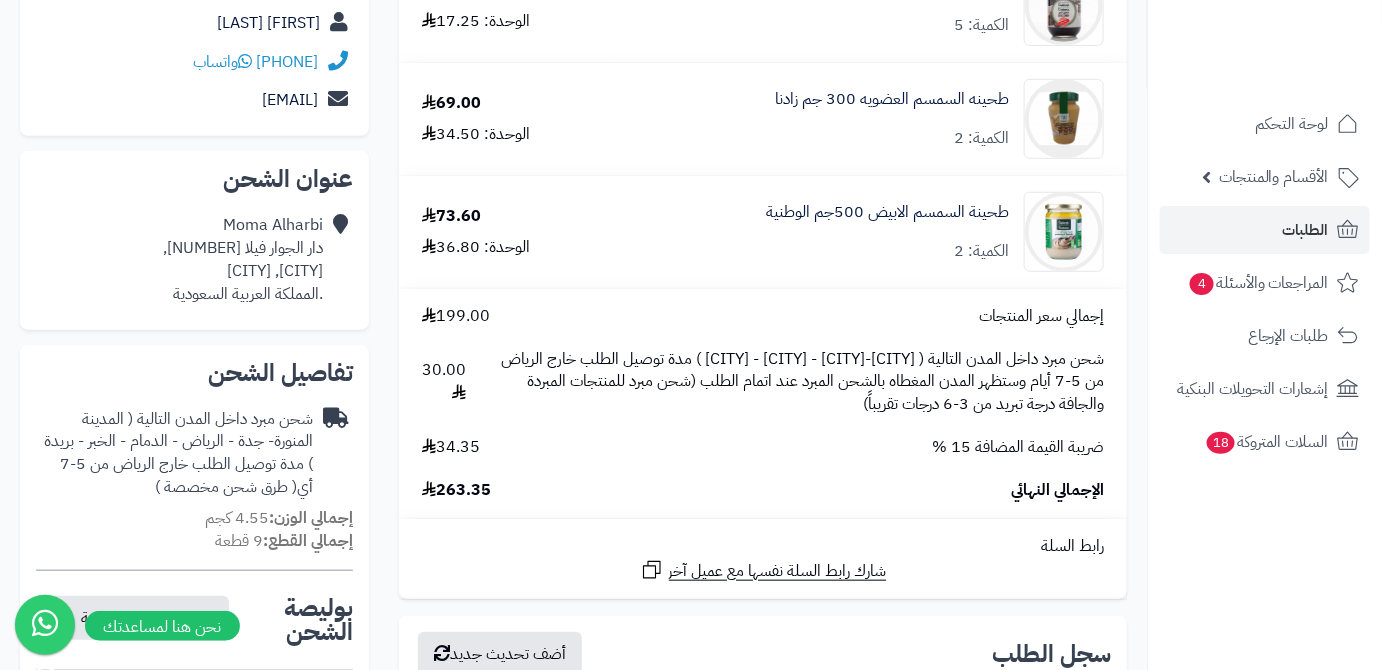 scroll, scrollTop: 454, scrollLeft: 0, axis: vertical 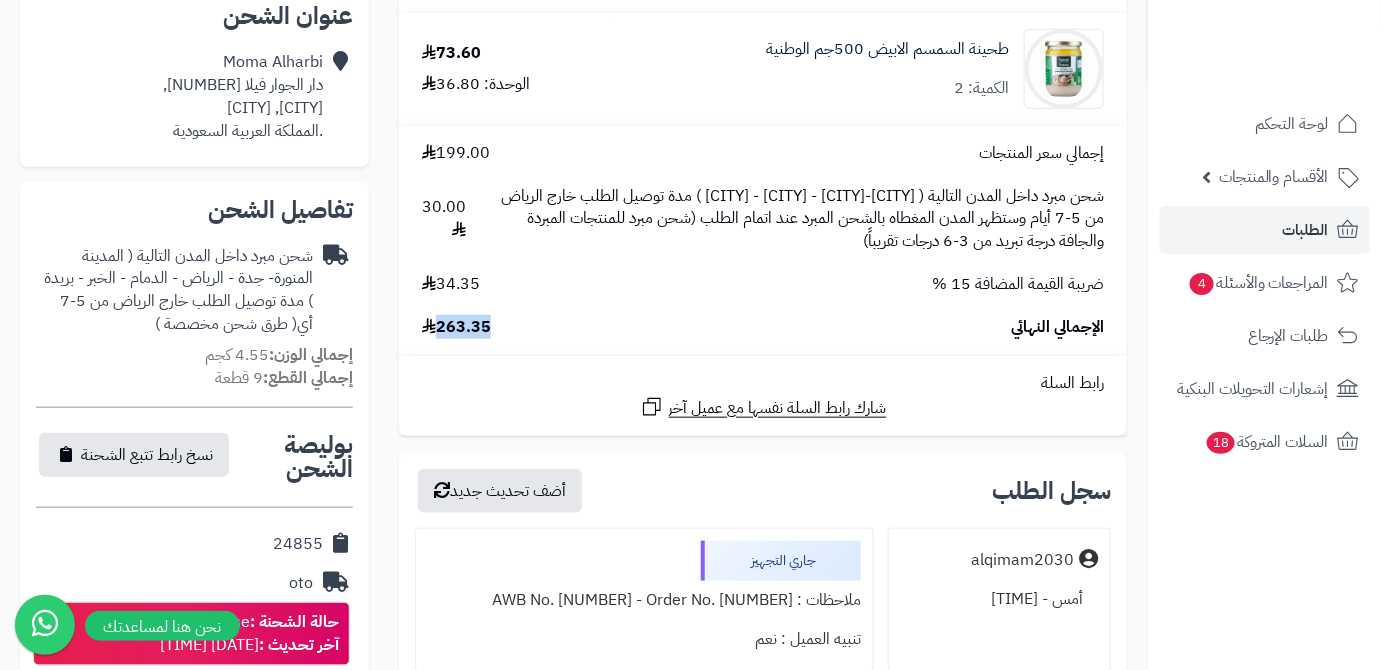 drag, startPoint x: 439, startPoint y: 328, endPoint x: 525, endPoint y: 329, distance: 86.00581 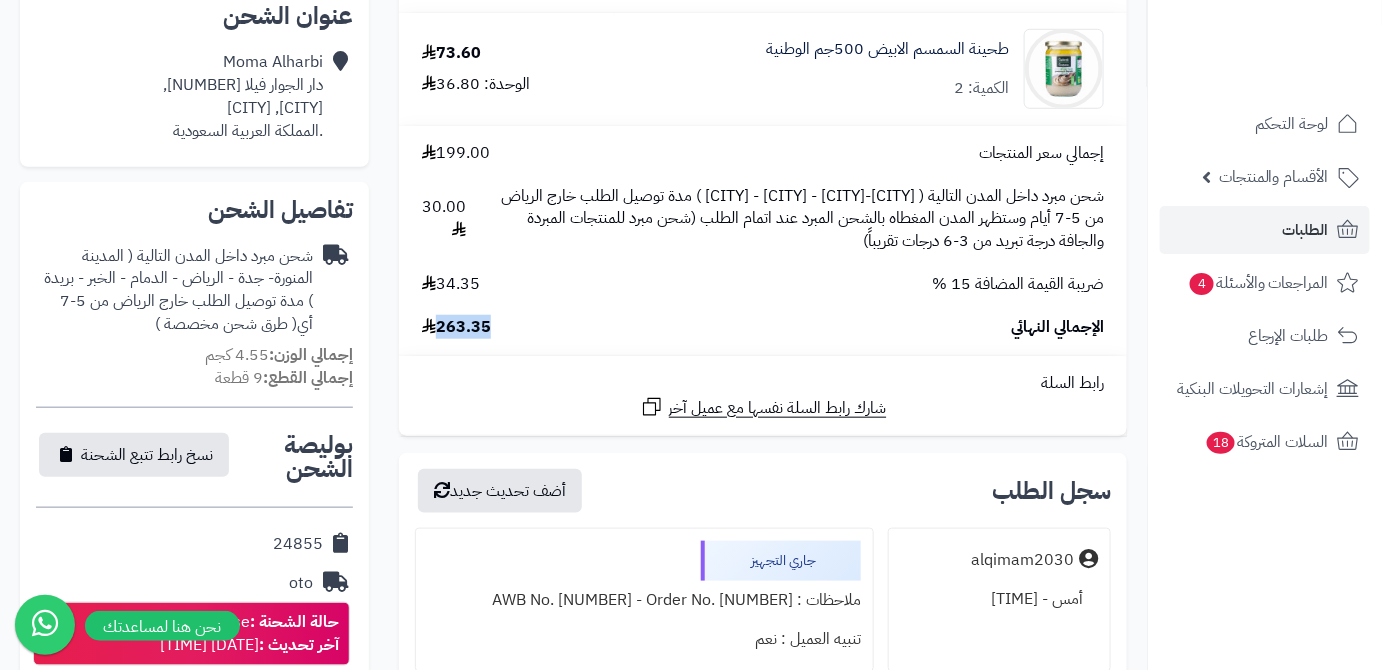 copy on "263.35" 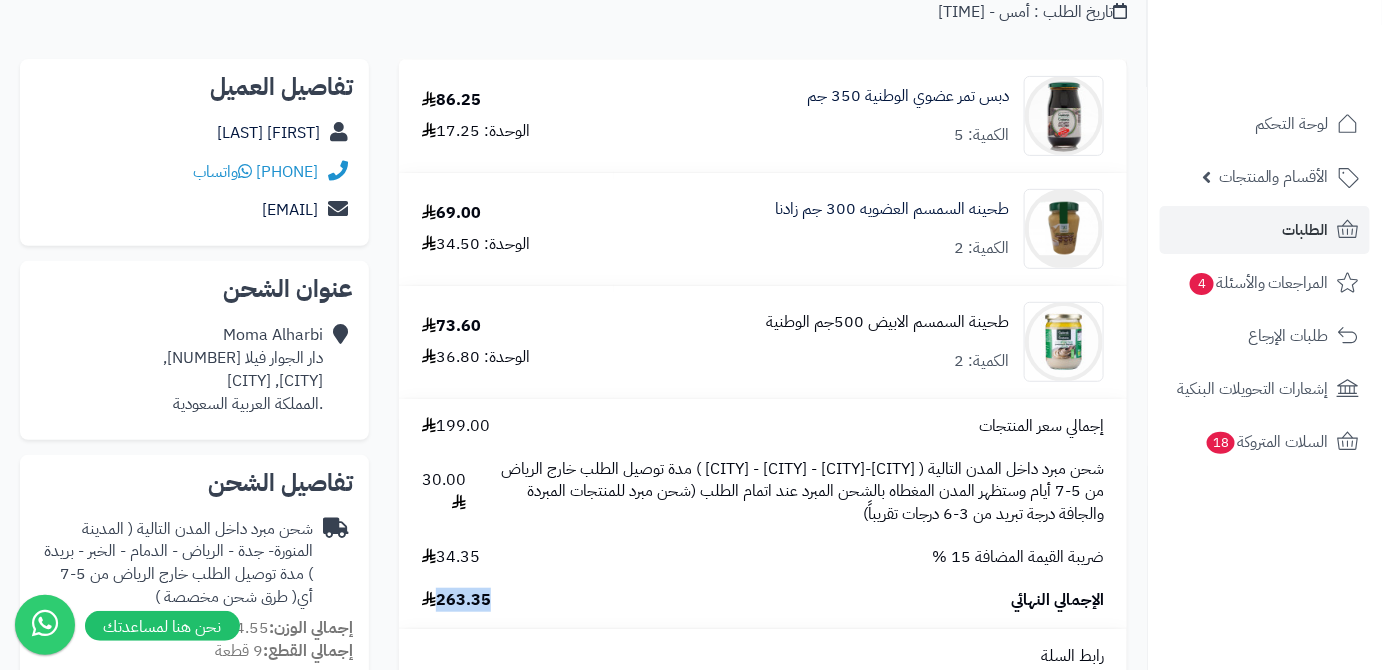 scroll, scrollTop: 0, scrollLeft: 0, axis: both 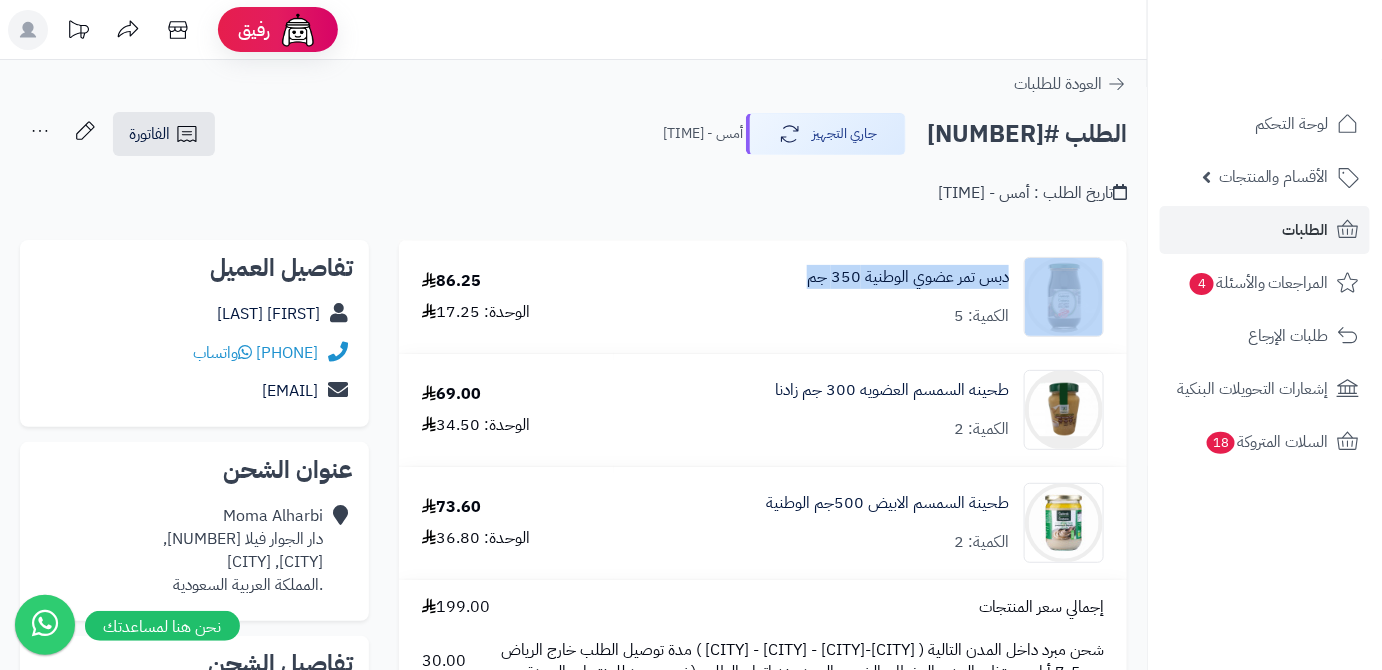 drag, startPoint x: 781, startPoint y: 278, endPoint x: 974, endPoint y: 288, distance: 193.2589 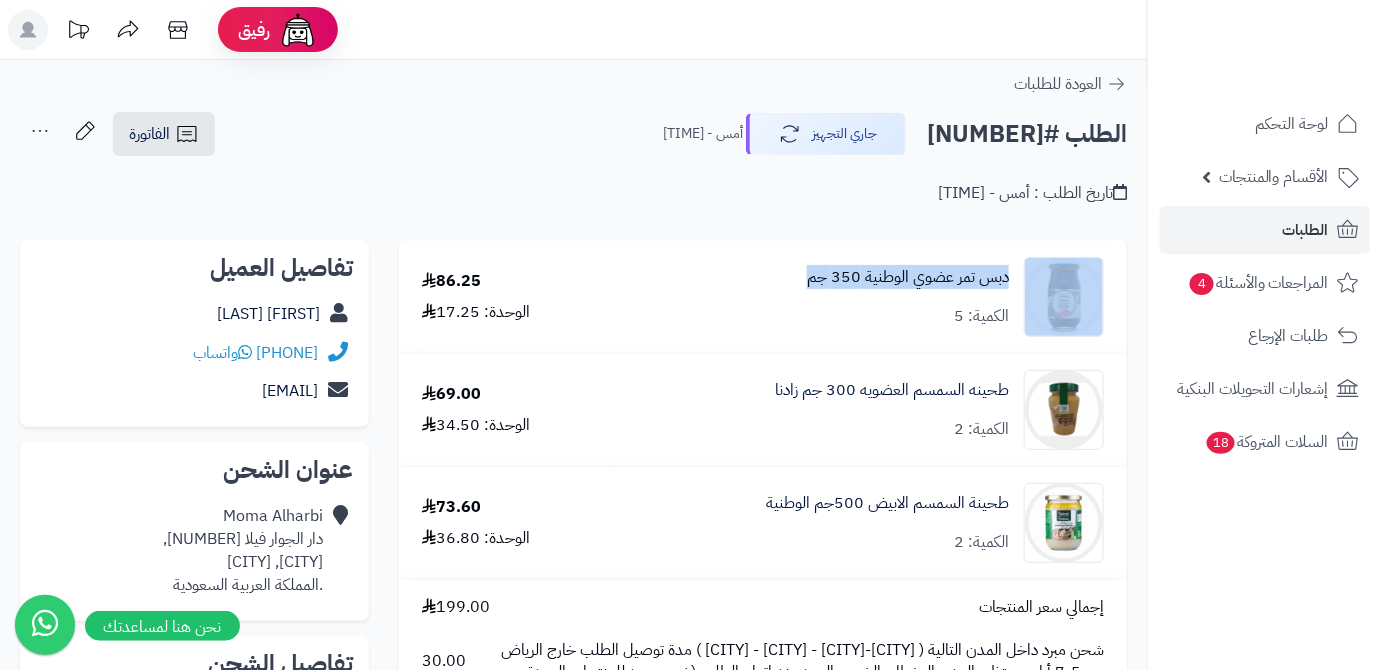 click on "دبس تمر عضوي الوطنية 350 جم الكمية: 5" at bounding box center (870, 297) 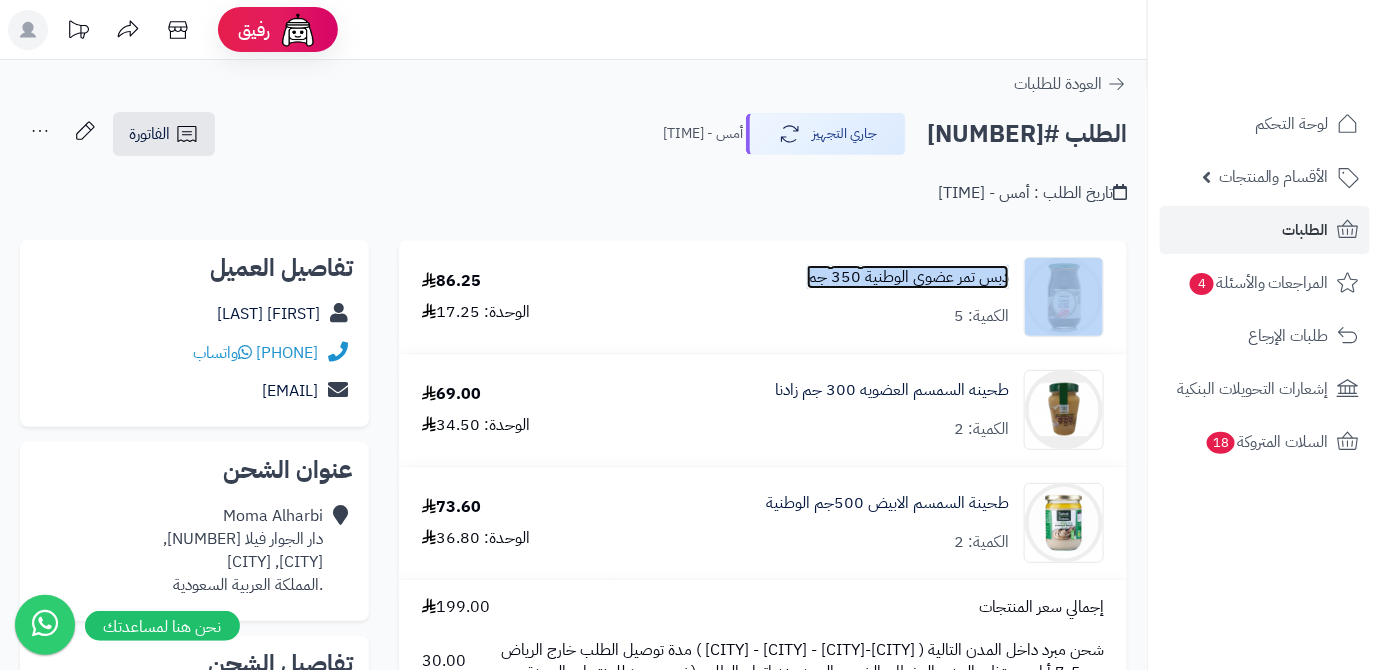 copy on "دبس تمر عضوي الوطنية 350 جم" 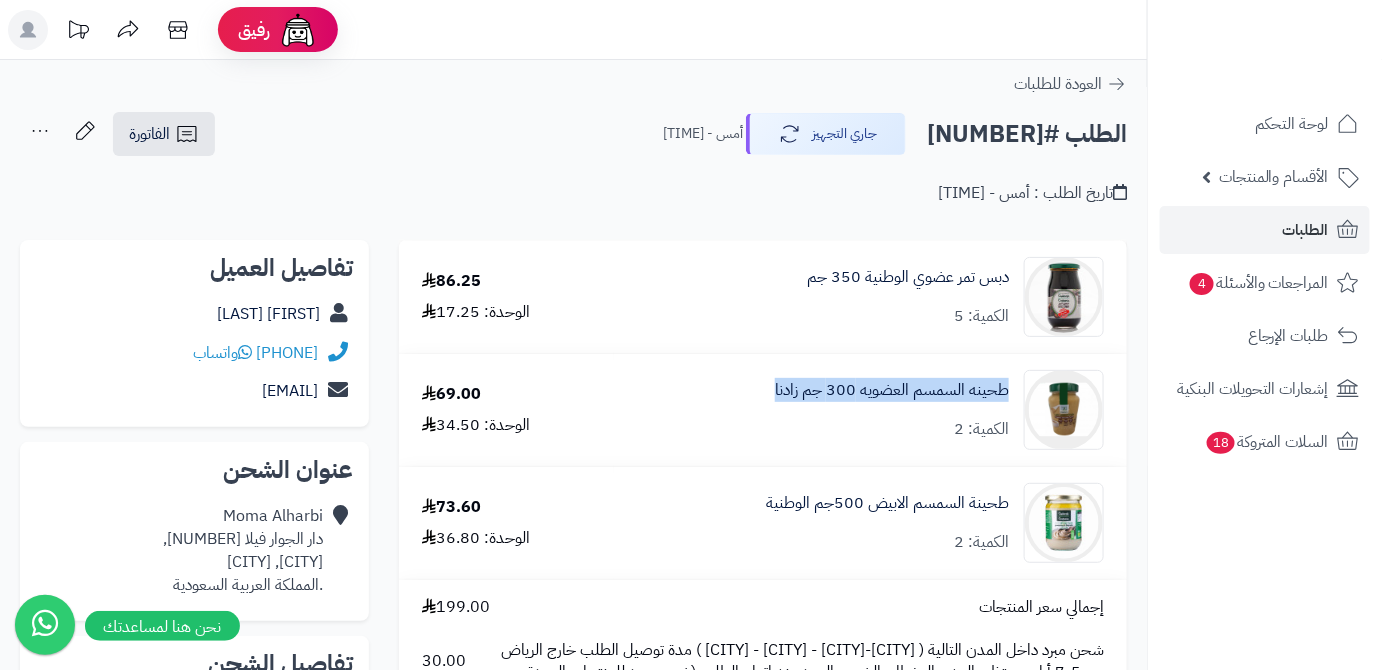 drag, startPoint x: 1010, startPoint y: 395, endPoint x: 765, endPoint y: 384, distance: 245.24681 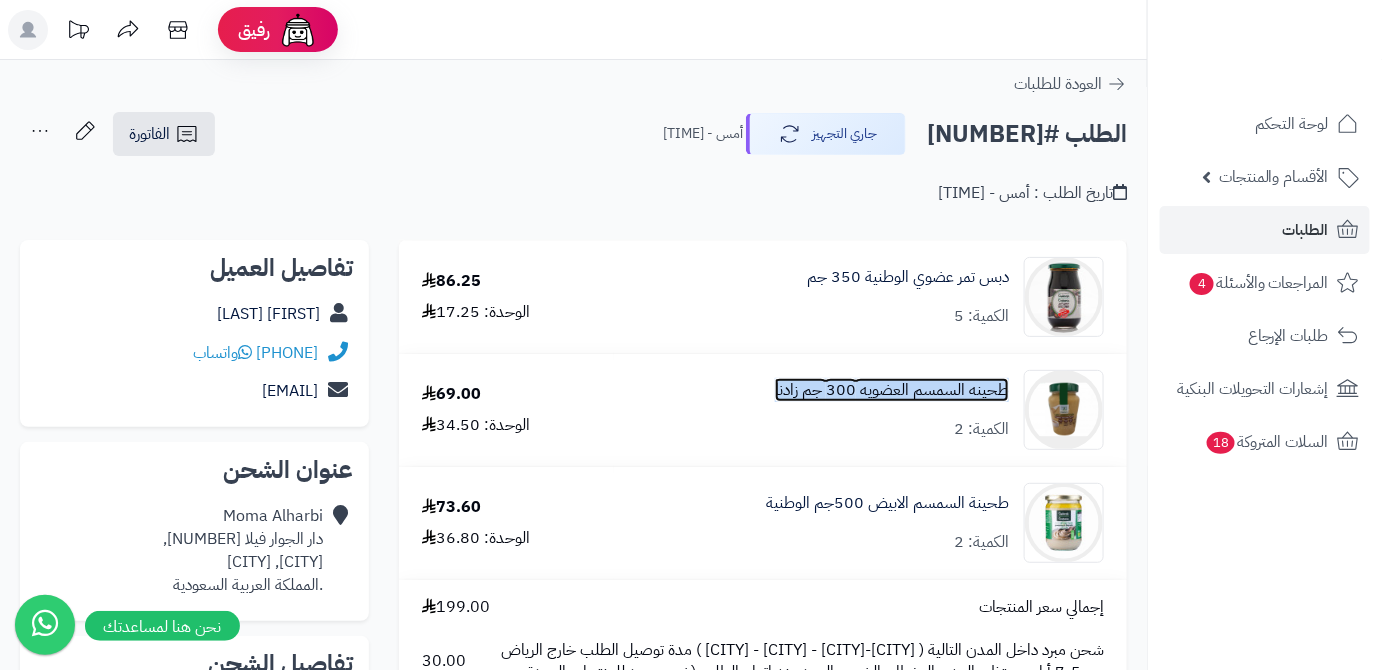 copy on "طحينه السمسم العضويه 300 جم زادنا" 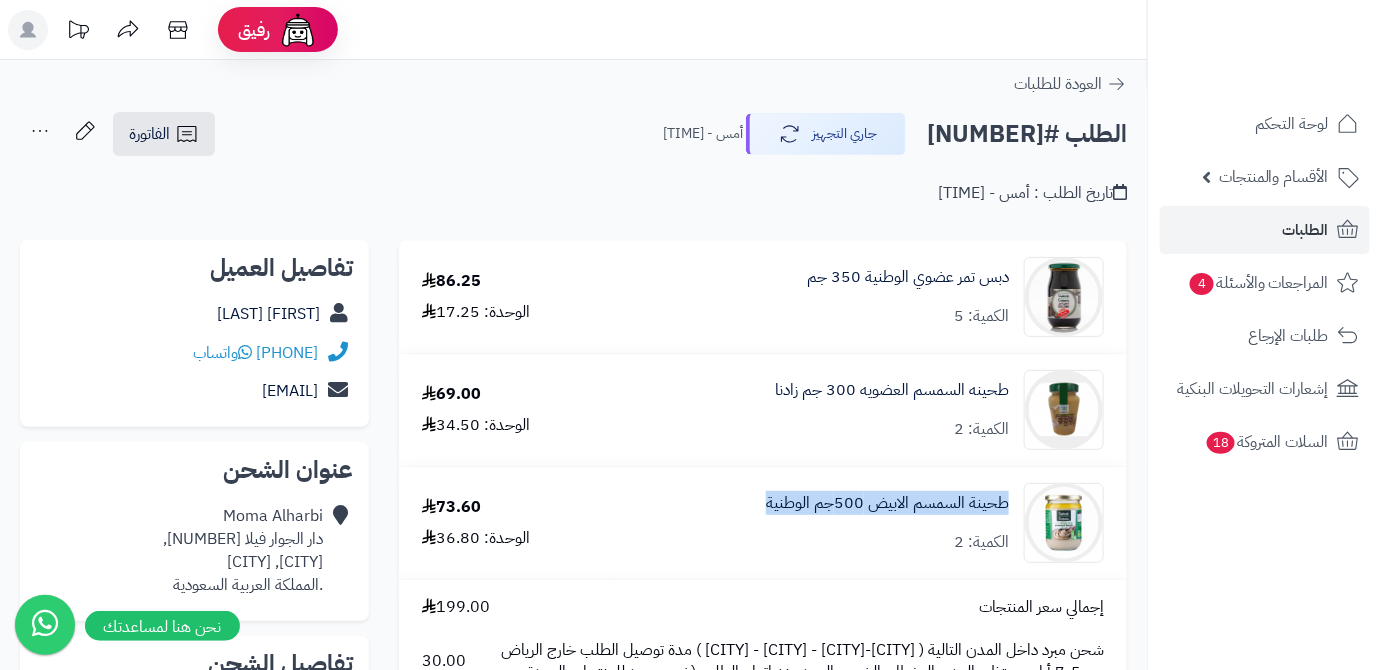 drag, startPoint x: 1010, startPoint y: 497, endPoint x: 797, endPoint y: 488, distance: 213.19006 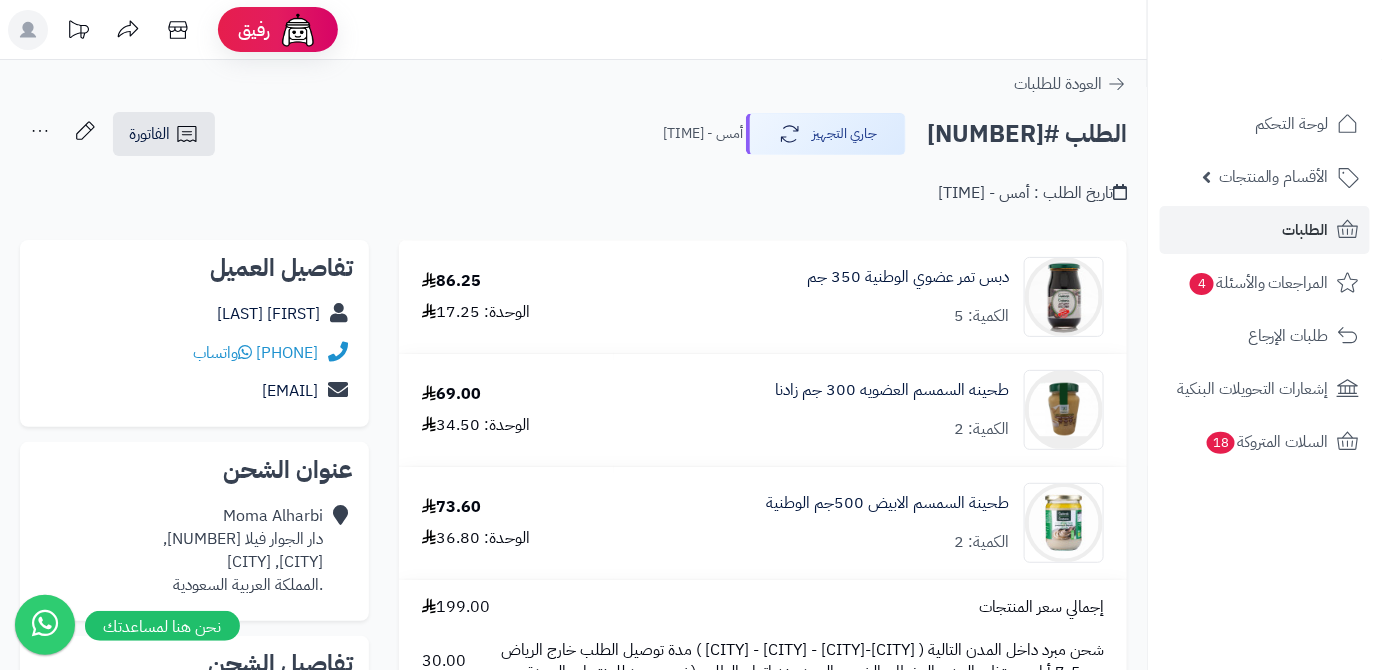 drag, startPoint x: 213, startPoint y: 294, endPoint x: 98, endPoint y: 242, distance: 126.210144 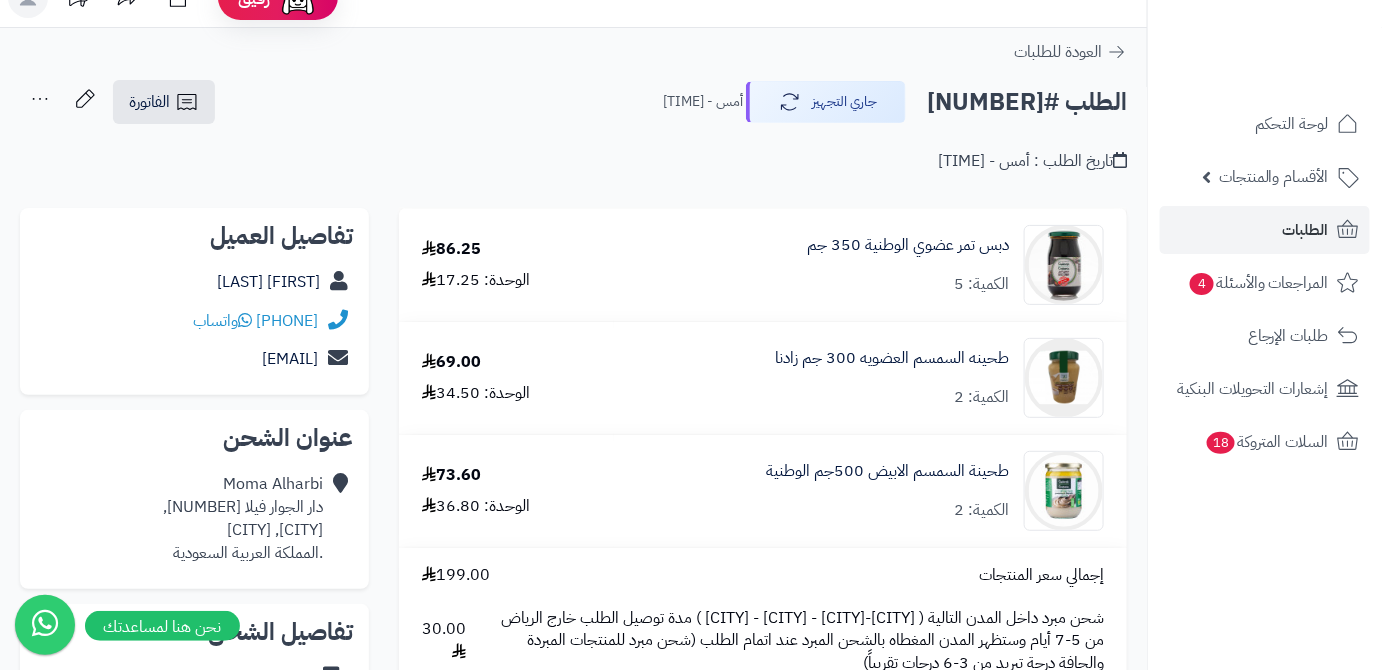 scroll, scrollTop: 0, scrollLeft: 0, axis: both 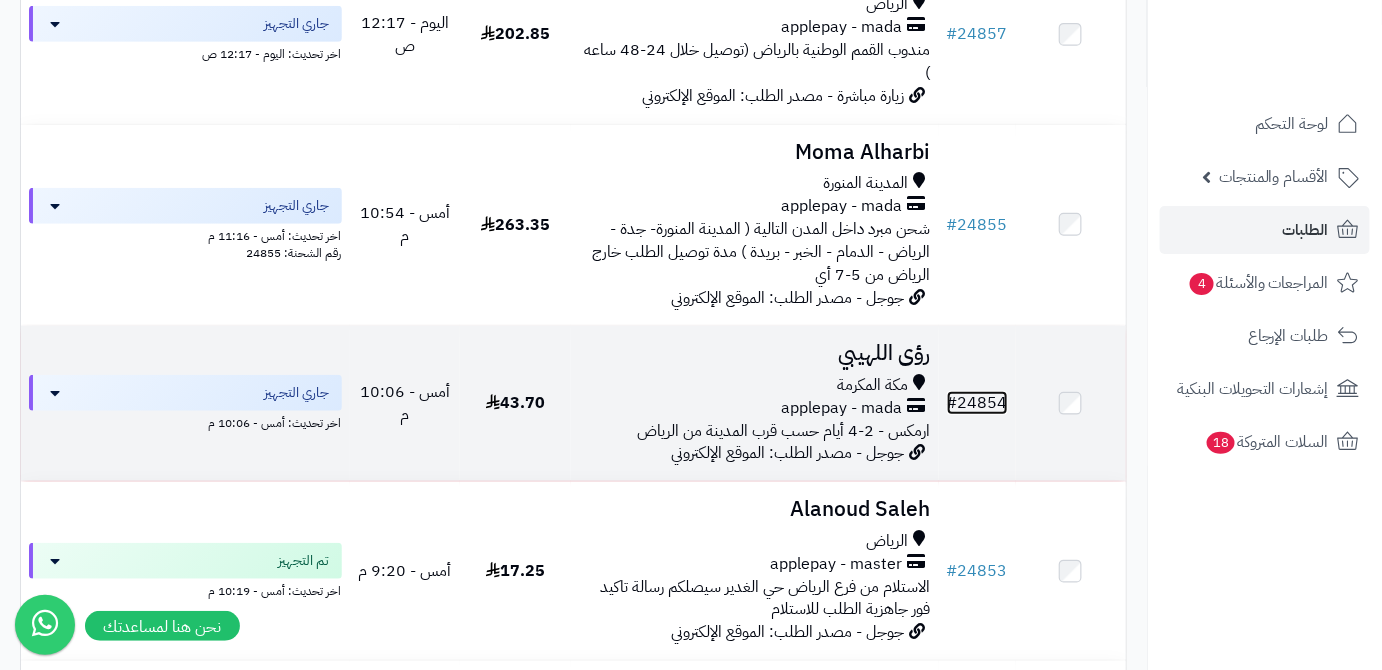 click on "# 24854" at bounding box center [977, 403] 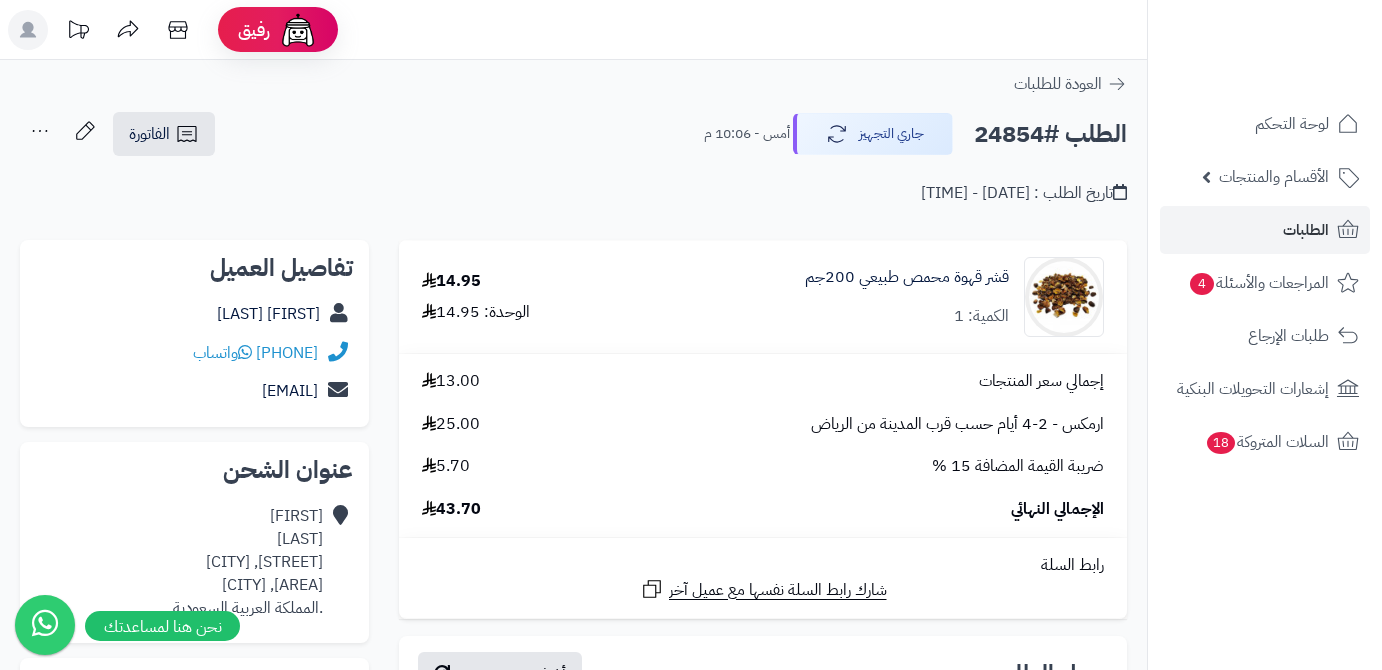scroll, scrollTop: 0, scrollLeft: 0, axis: both 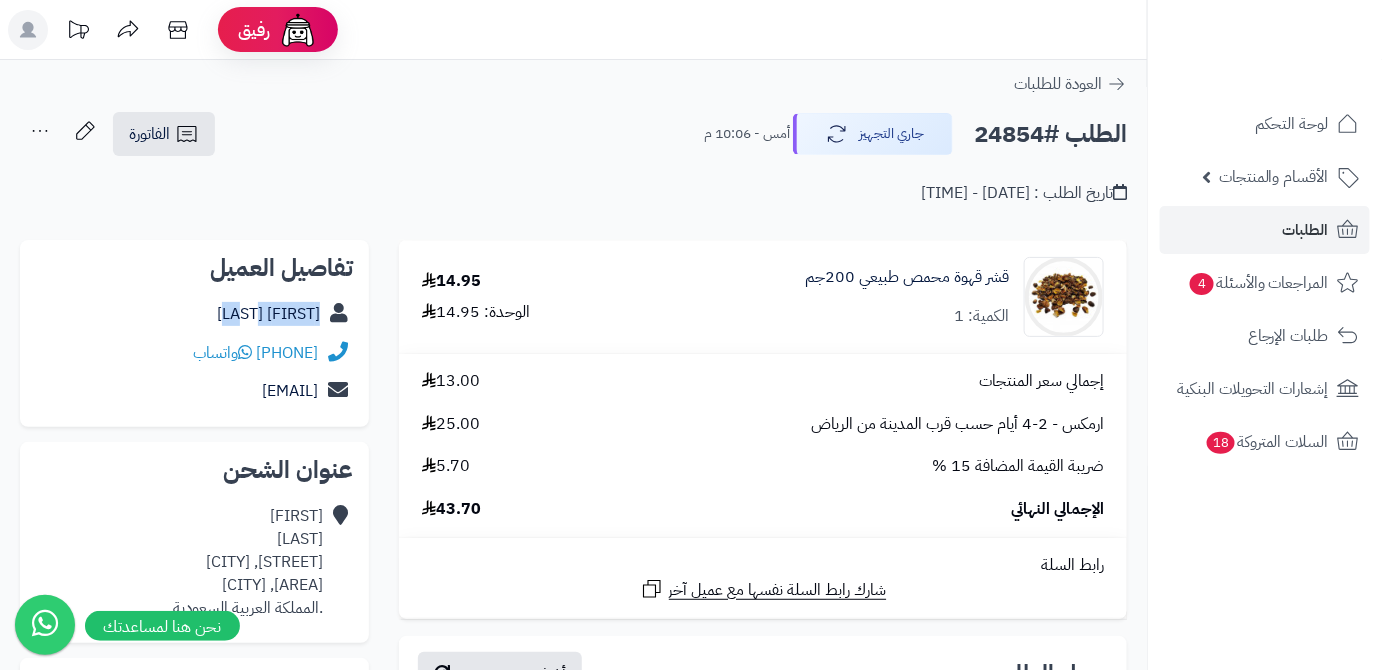 drag, startPoint x: 237, startPoint y: 318, endPoint x: 322, endPoint y: 322, distance: 85.09406 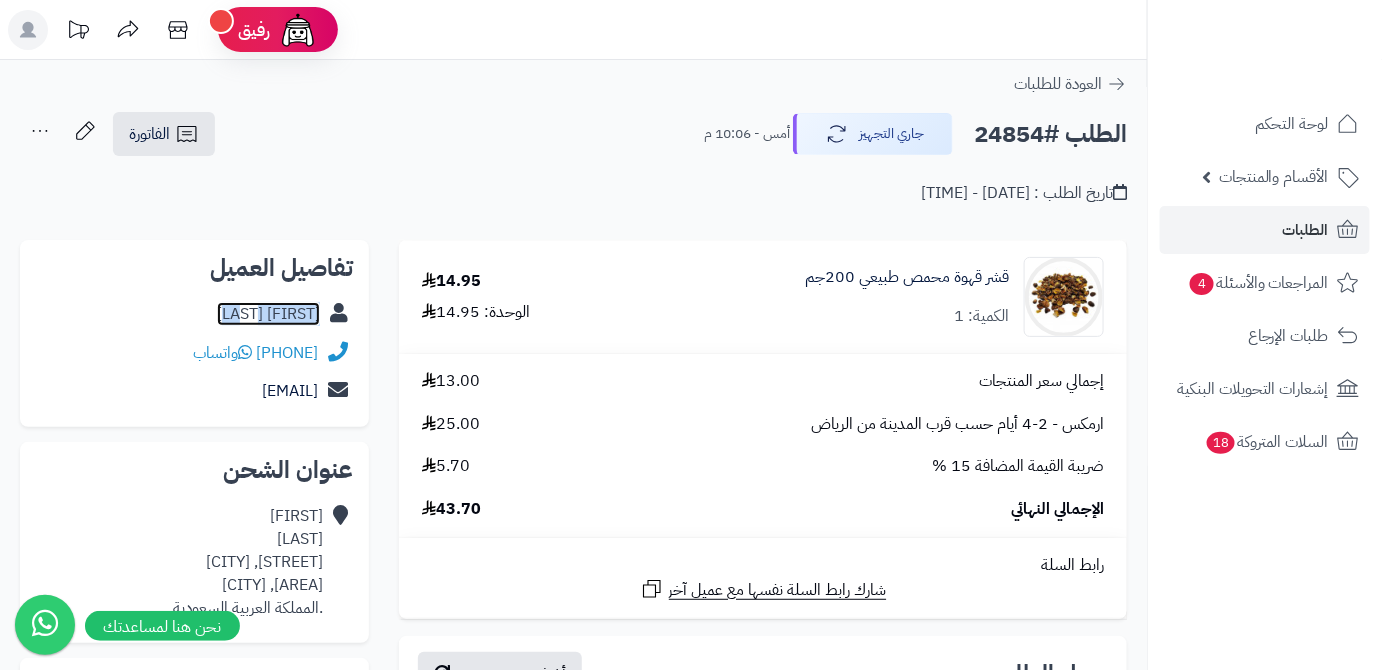 copy on "[FIRST]   [LAST]" 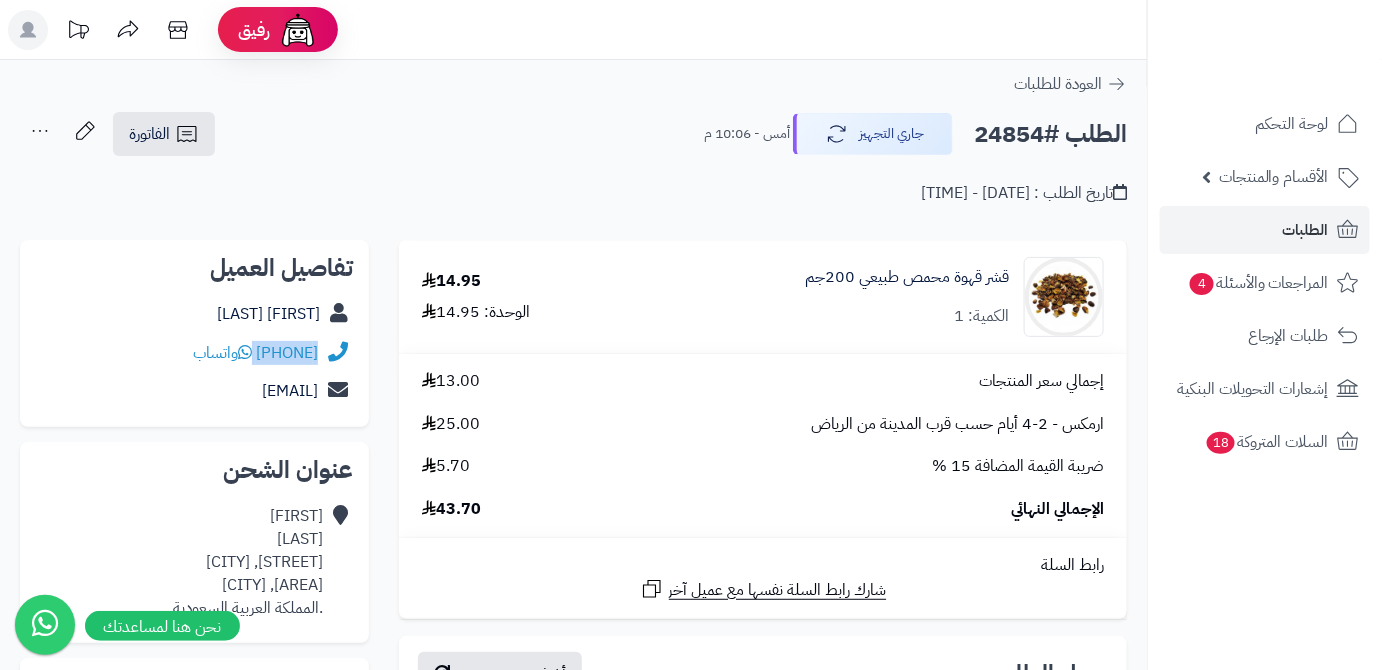 drag, startPoint x: 200, startPoint y: 347, endPoint x: 346, endPoint y: 366, distance: 147.23111 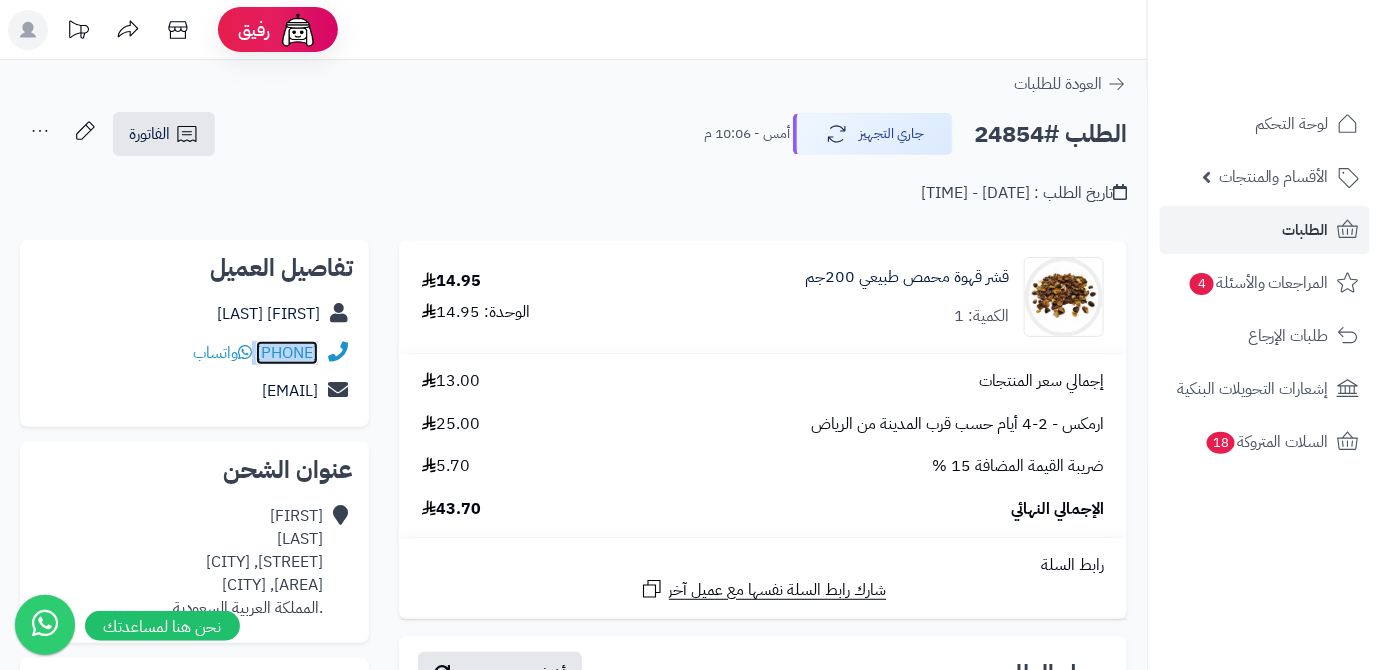 copy on "[PHONE]" 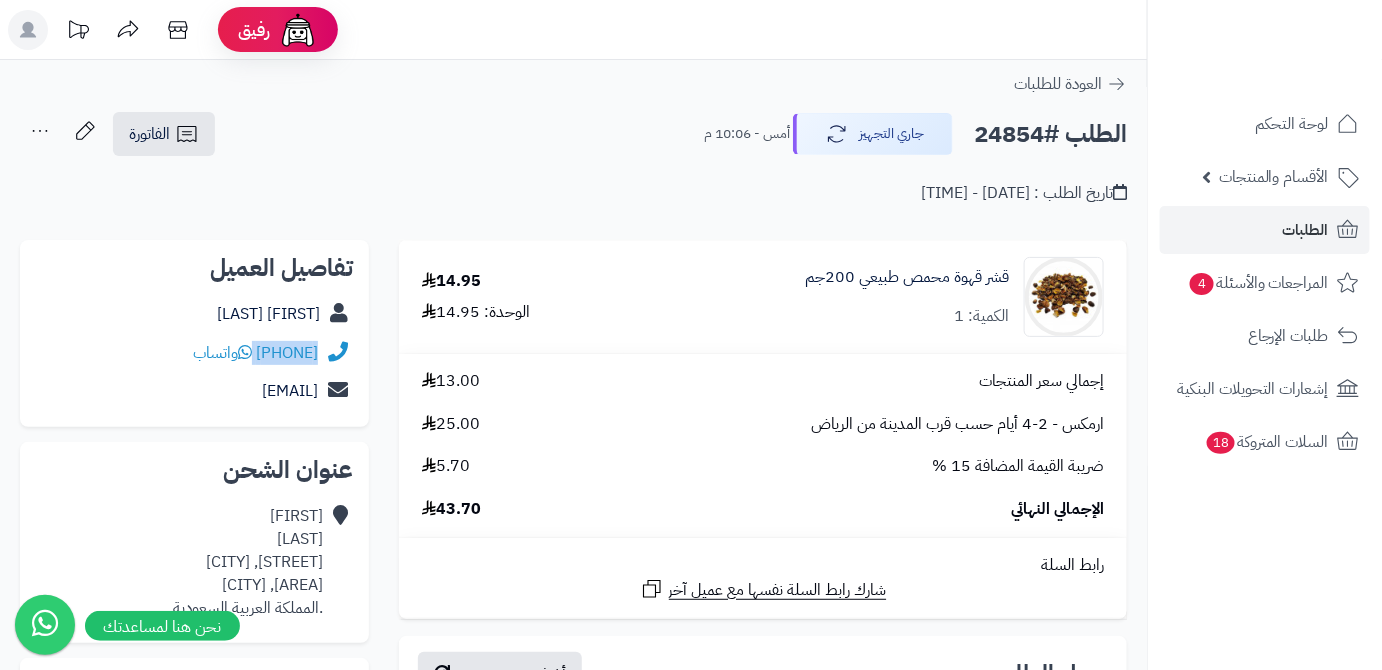 drag, startPoint x: 136, startPoint y: 391, endPoint x: 325, endPoint y: 402, distance: 189.31984 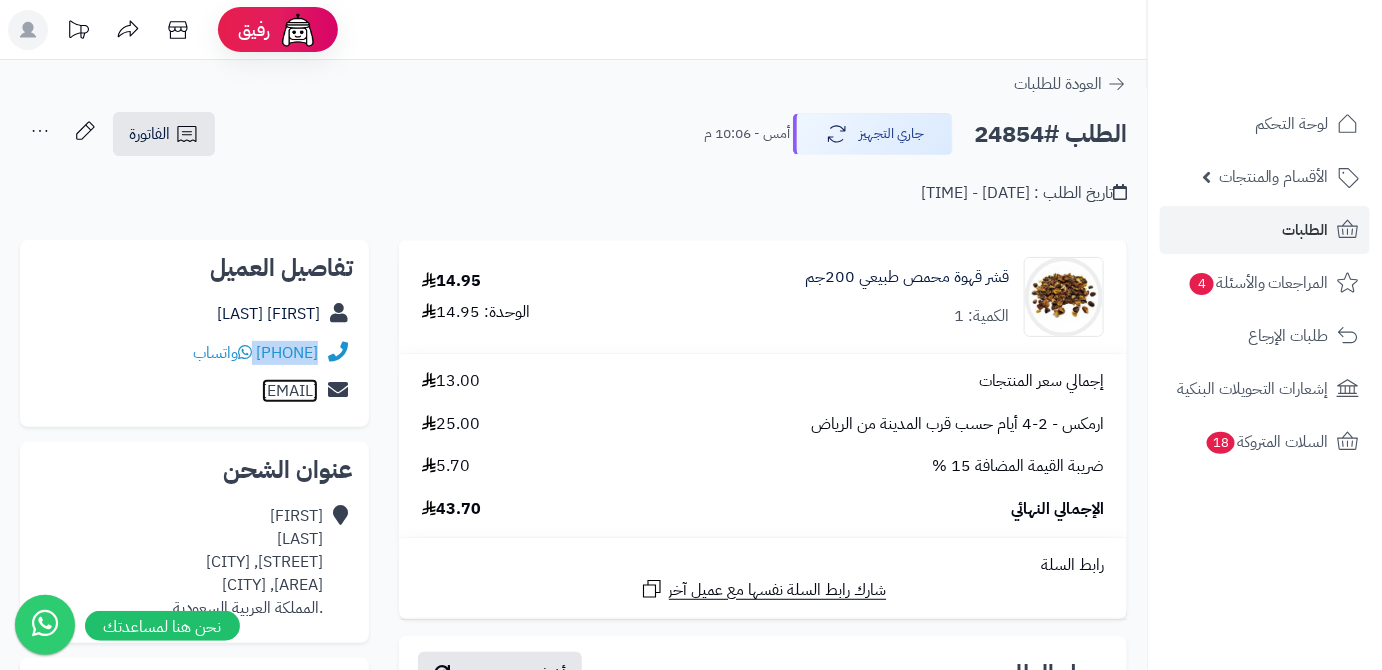 copy on "[EMAIL]" 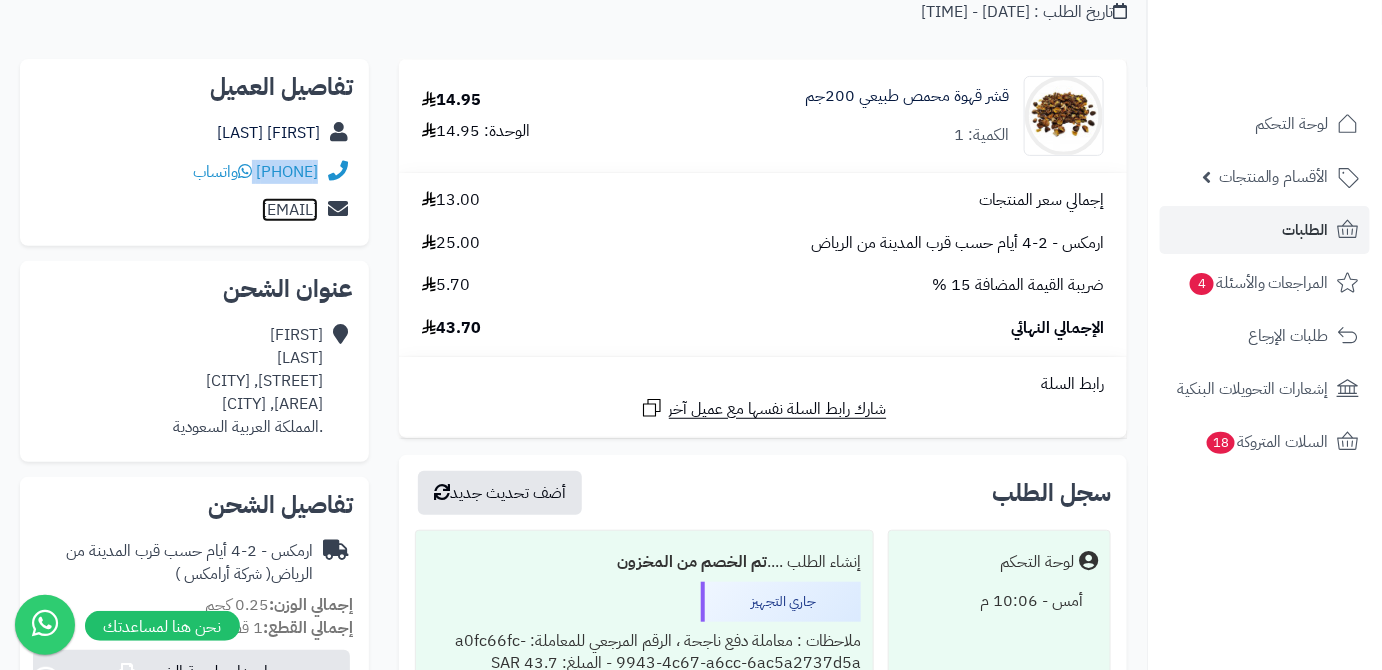 scroll, scrollTop: 181, scrollLeft: 0, axis: vertical 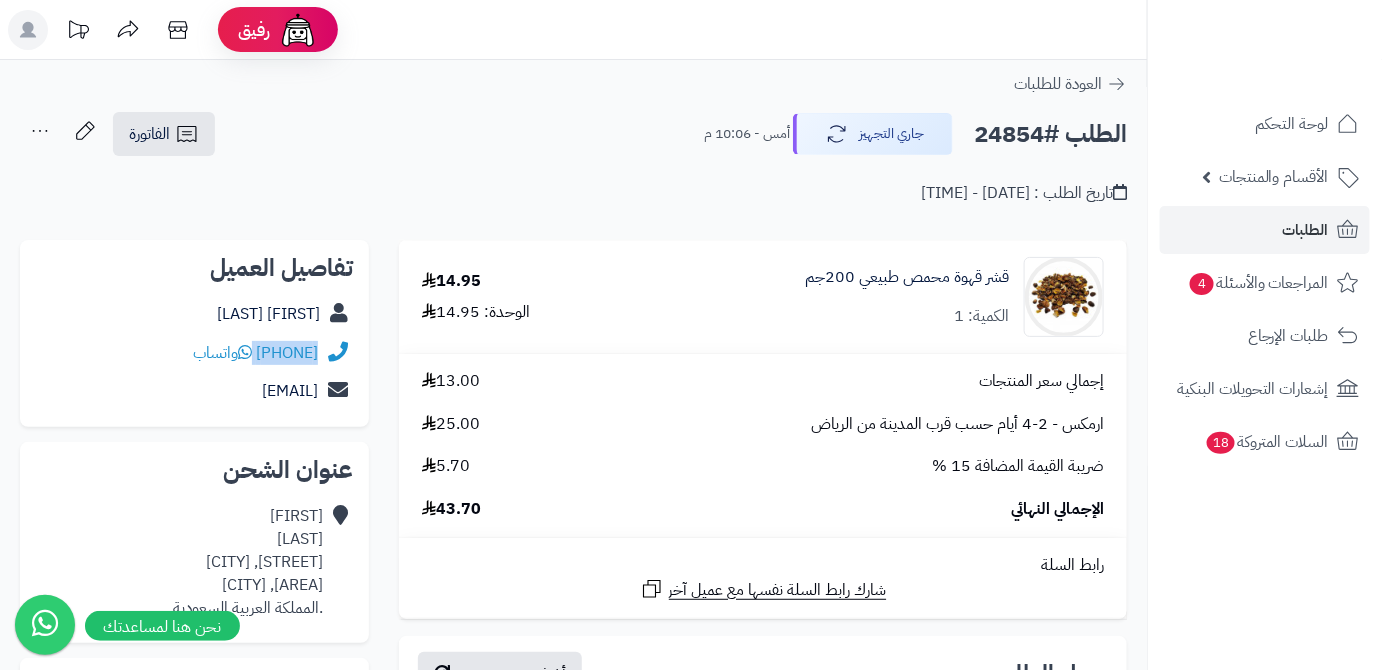 click on "الطلب #24854" at bounding box center [1050, 134] 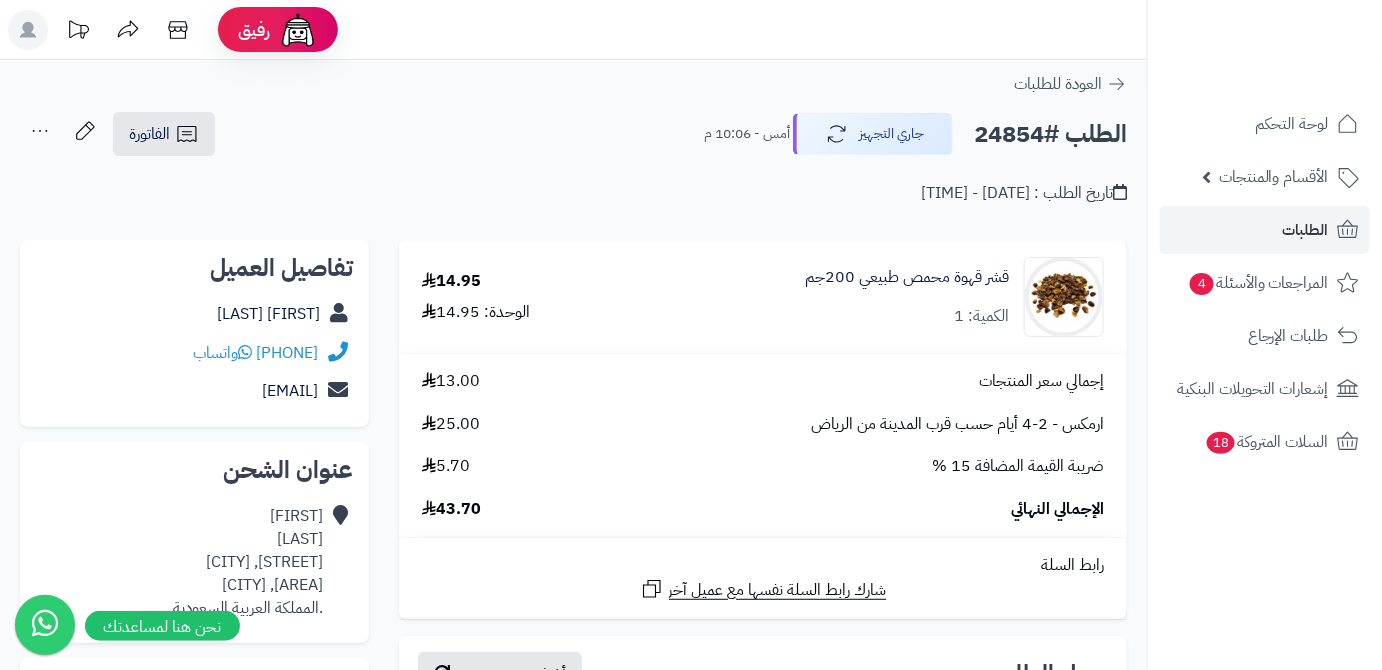 click on "الطلب #24854" at bounding box center [1050, 134] 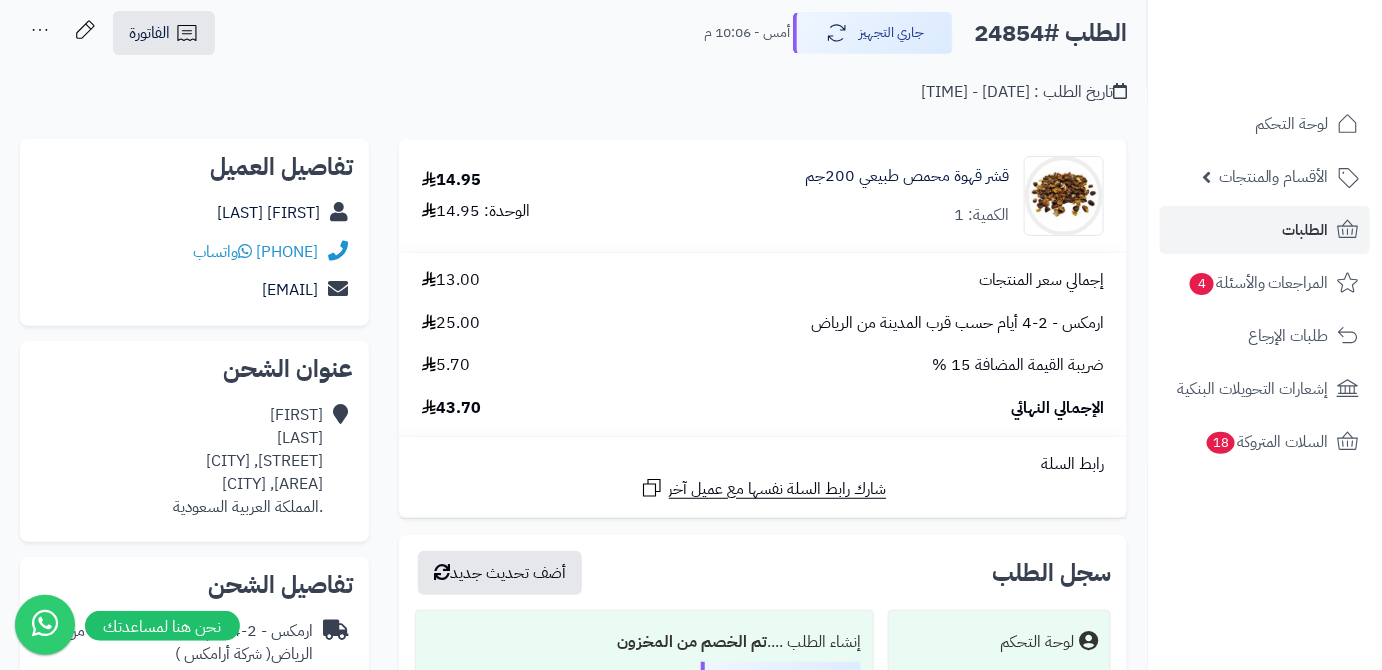 scroll, scrollTop: 272, scrollLeft: 0, axis: vertical 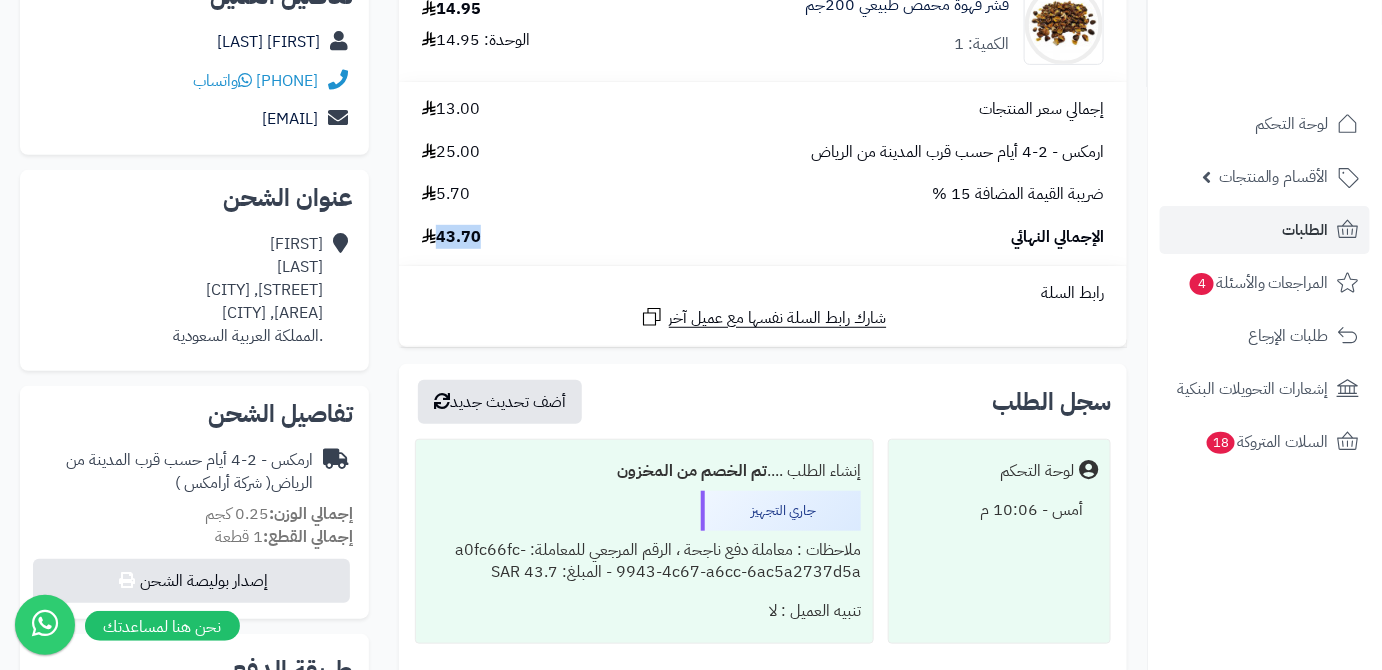 drag, startPoint x: 440, startPoint y: 246, endPoint x: 504, endPoint y: 242, distance: 64.12488 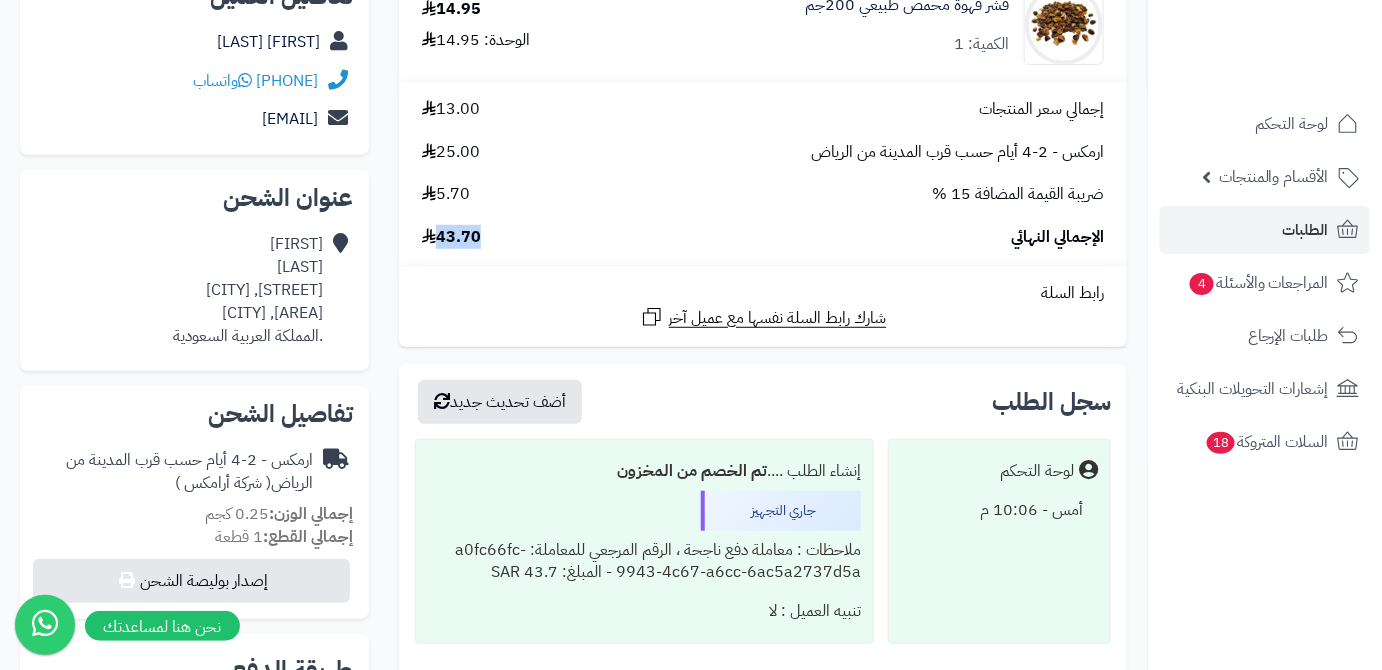 copy on "43.70" 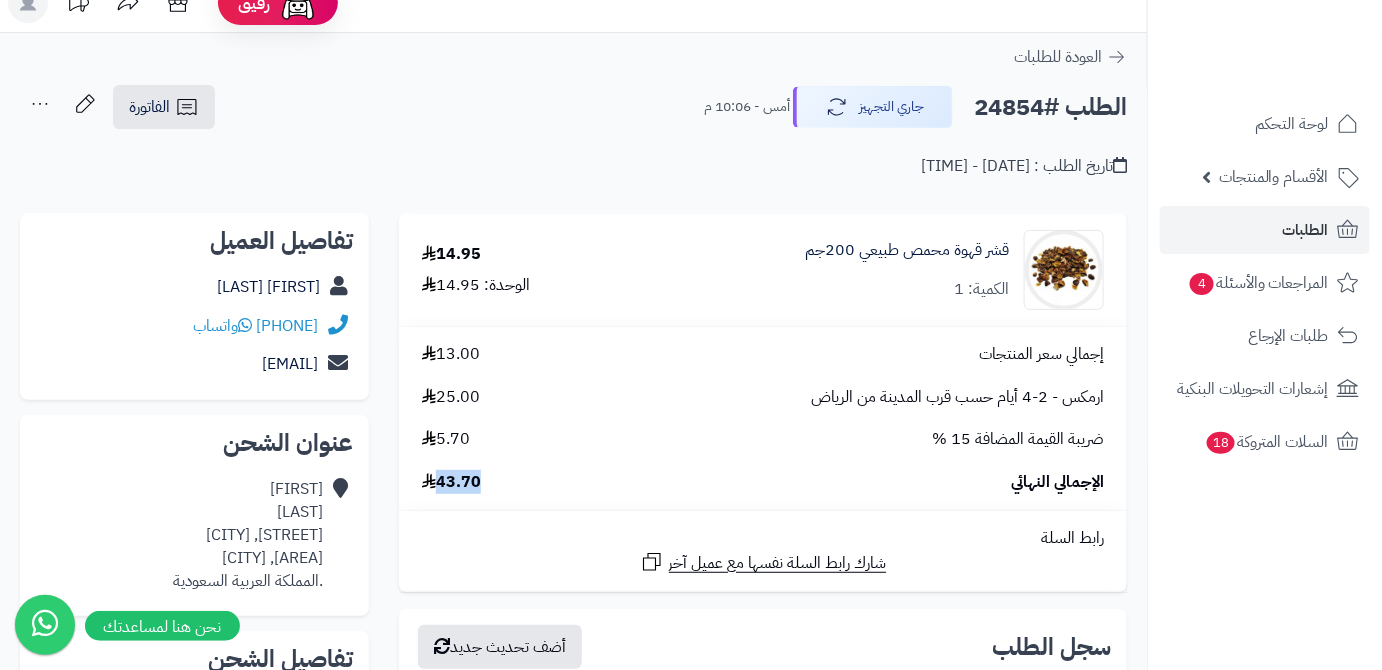 scroll, scrollTop: 0, scrollLeft: 0, axis: both 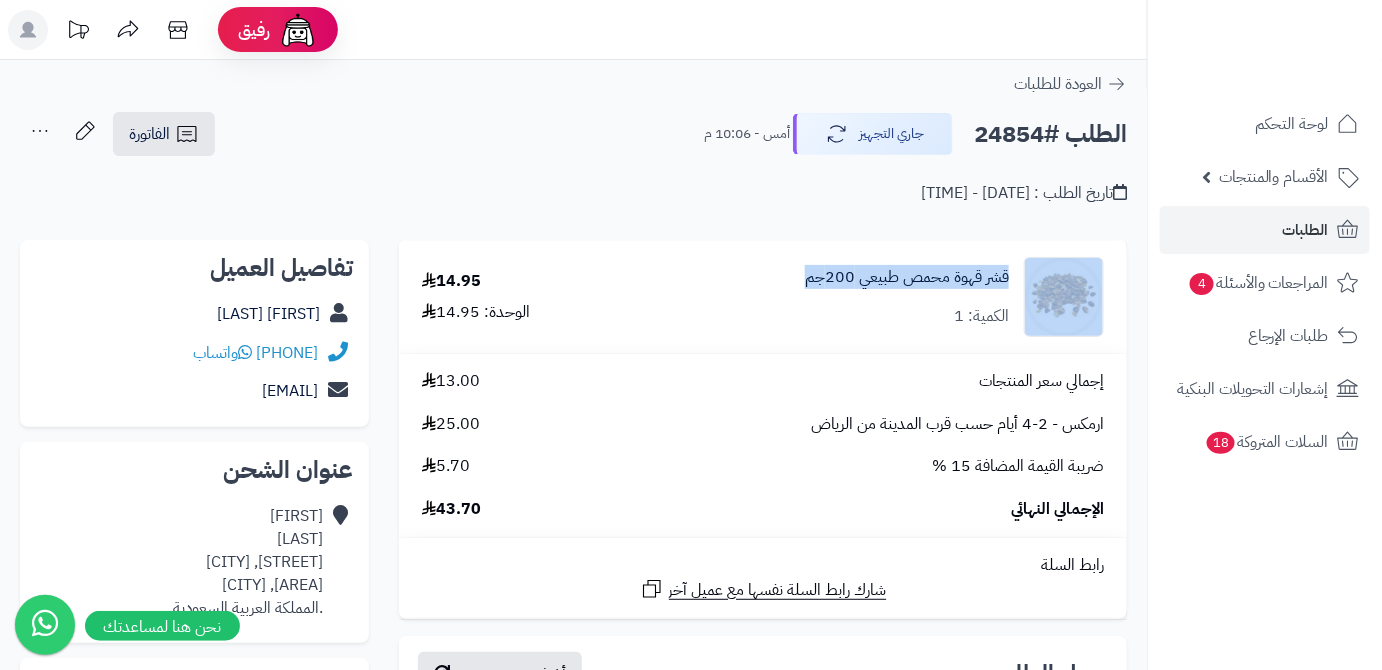 drag, startPoint x: 797, startPoint y: 280, endPoint x: 1043, endPoint y: 281, distance: 246.00203 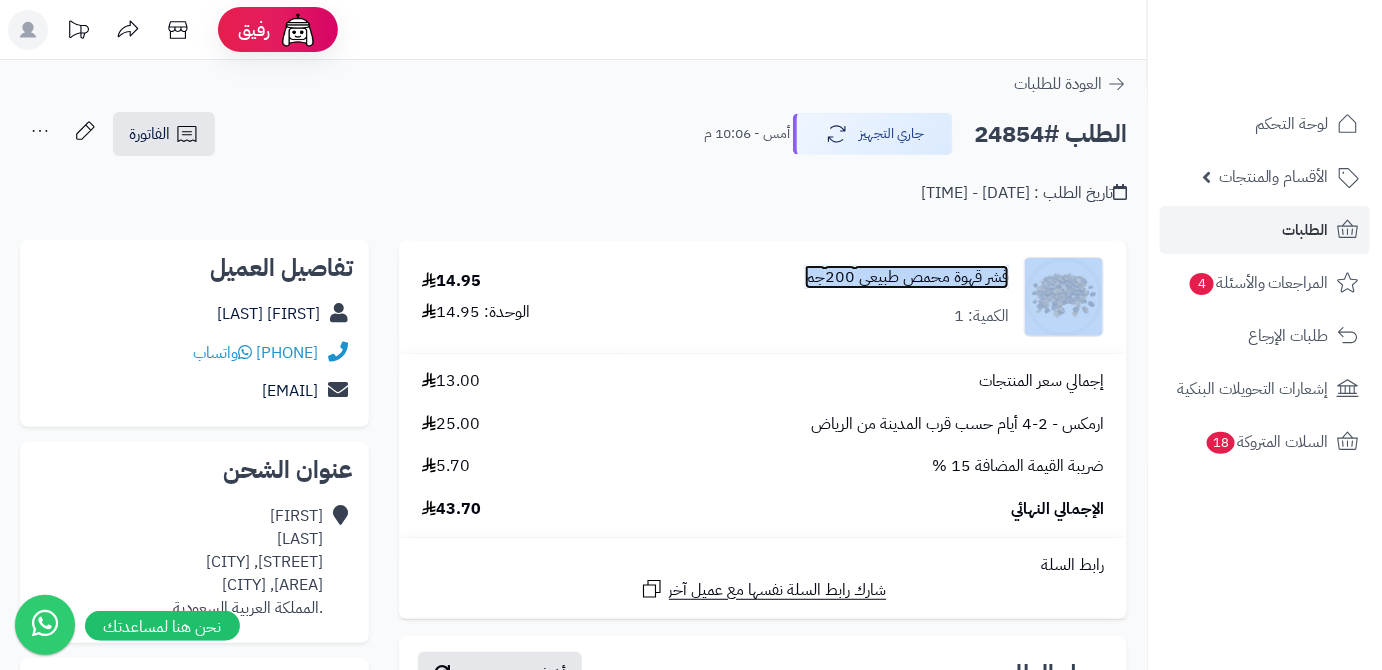 copy on "قشر قهوة محمص طبيعي  200جم" 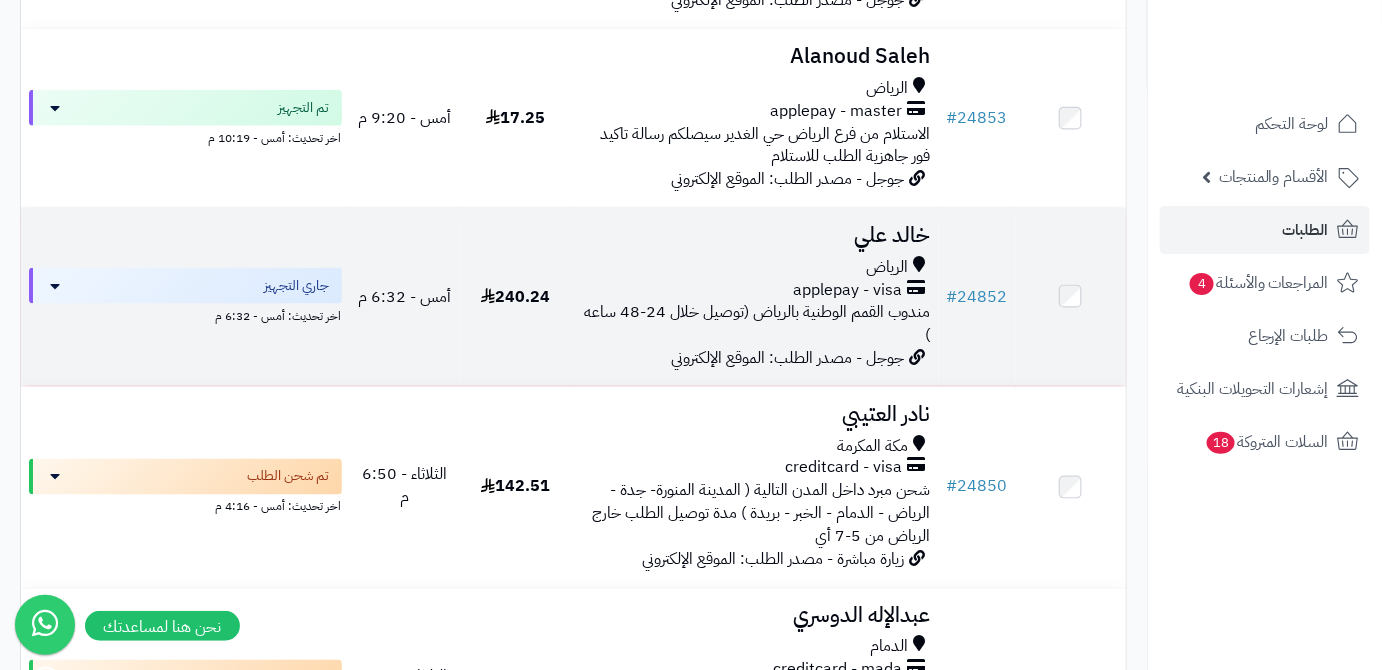 scroll, scrollTop: 818, scrollLeft: 0, axis: vertical 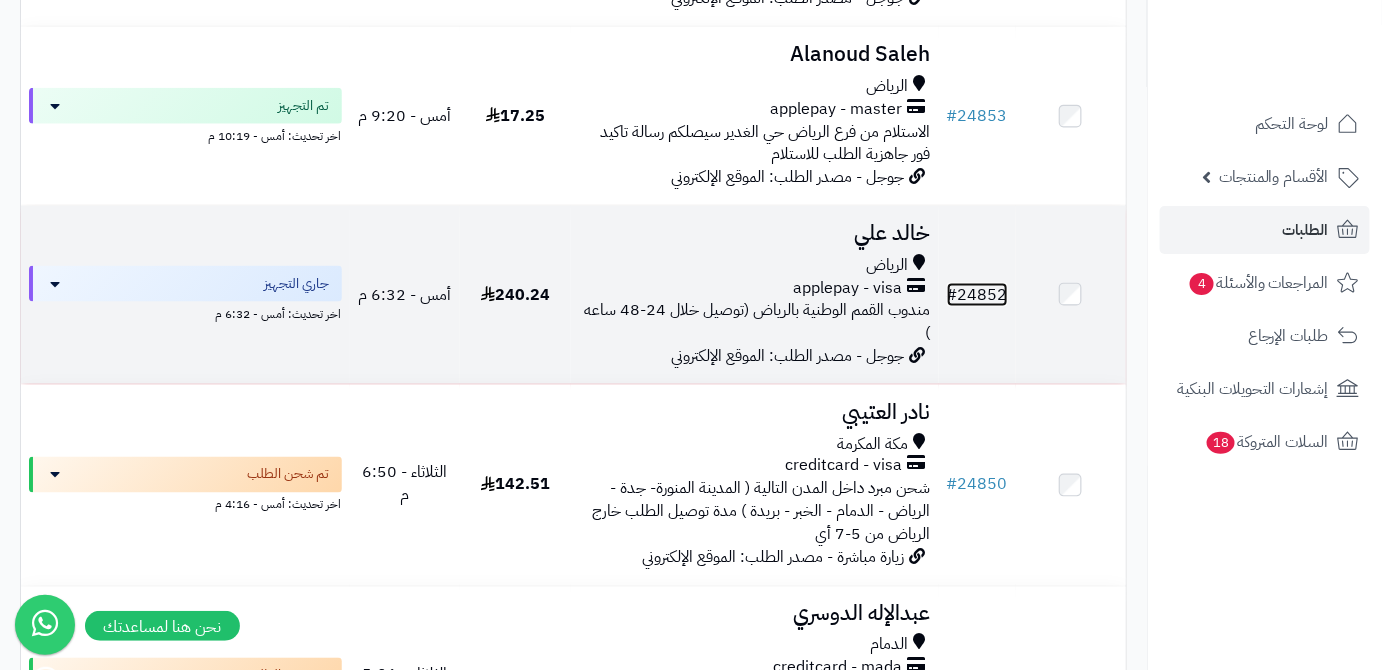 click on "# 24852" at bounding box center (977, 295) 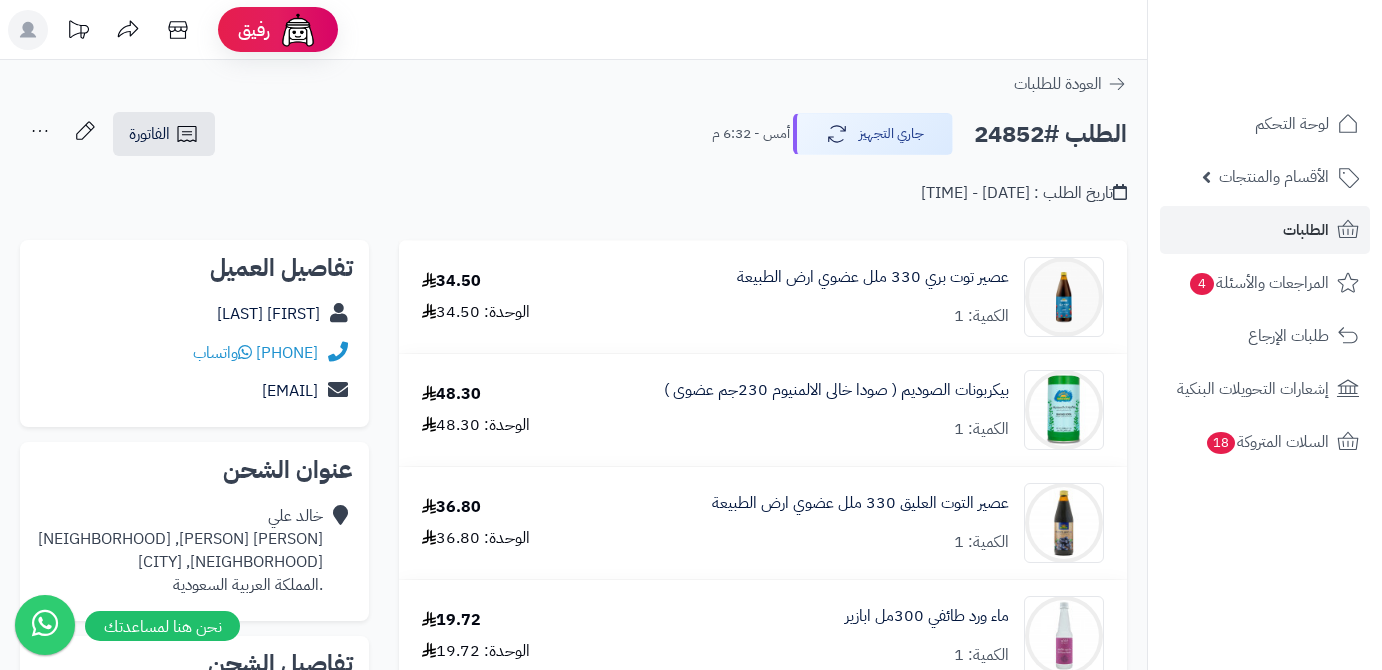 scroll, scrollTop: 0, scrollLeft: 0, axis: both 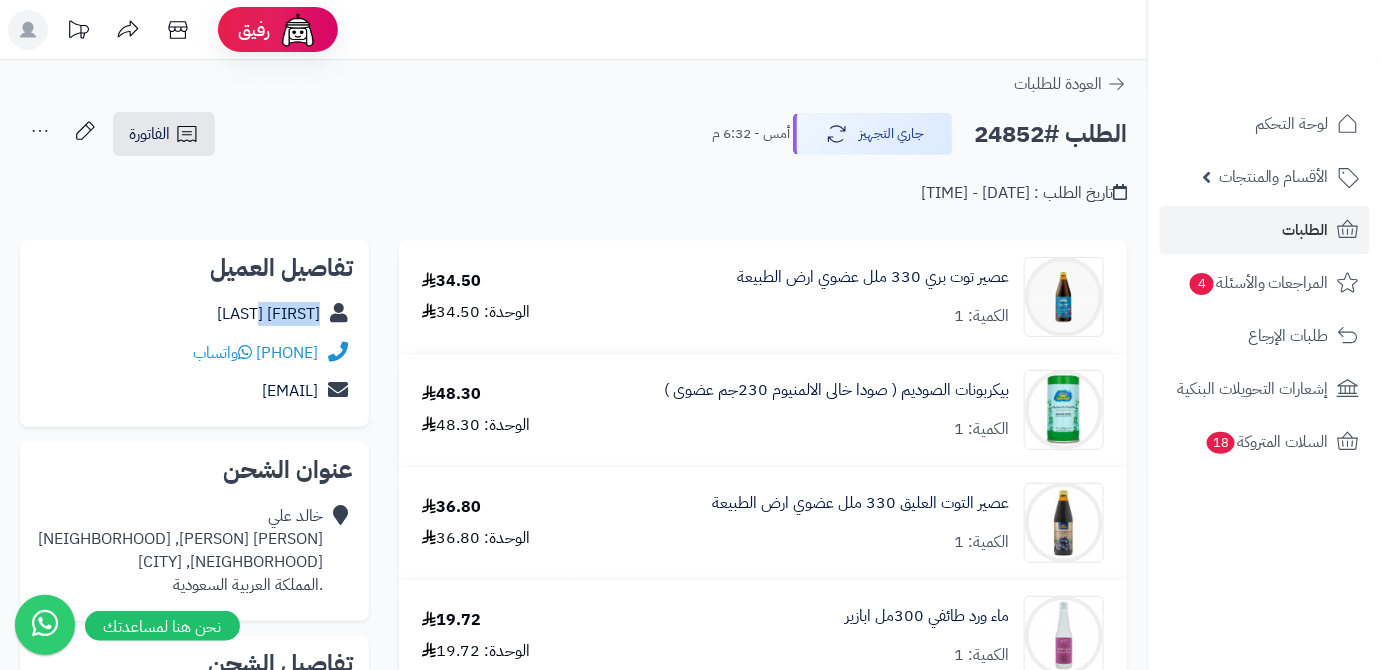 drag, startPoint x: 286, startPoint y: 316, endPoint x: 346, endPoint y: 316, distance: 60 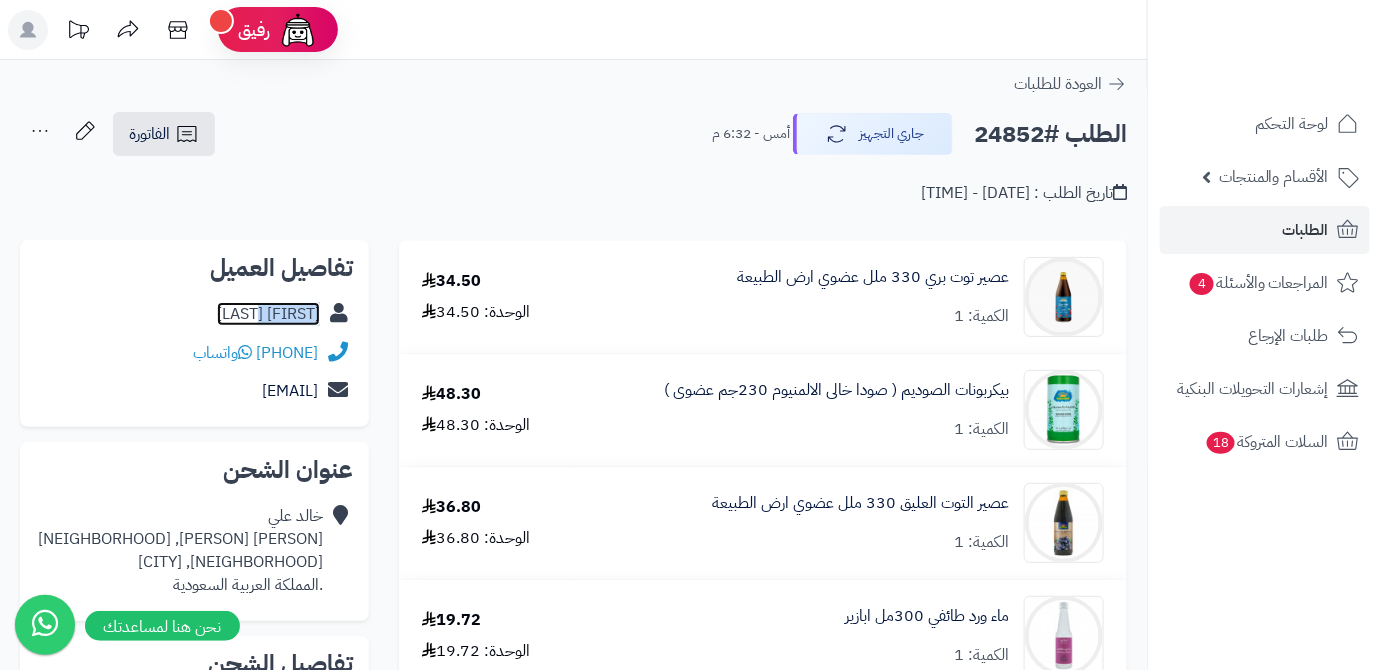 copy on "[FIRST] [LAST]" 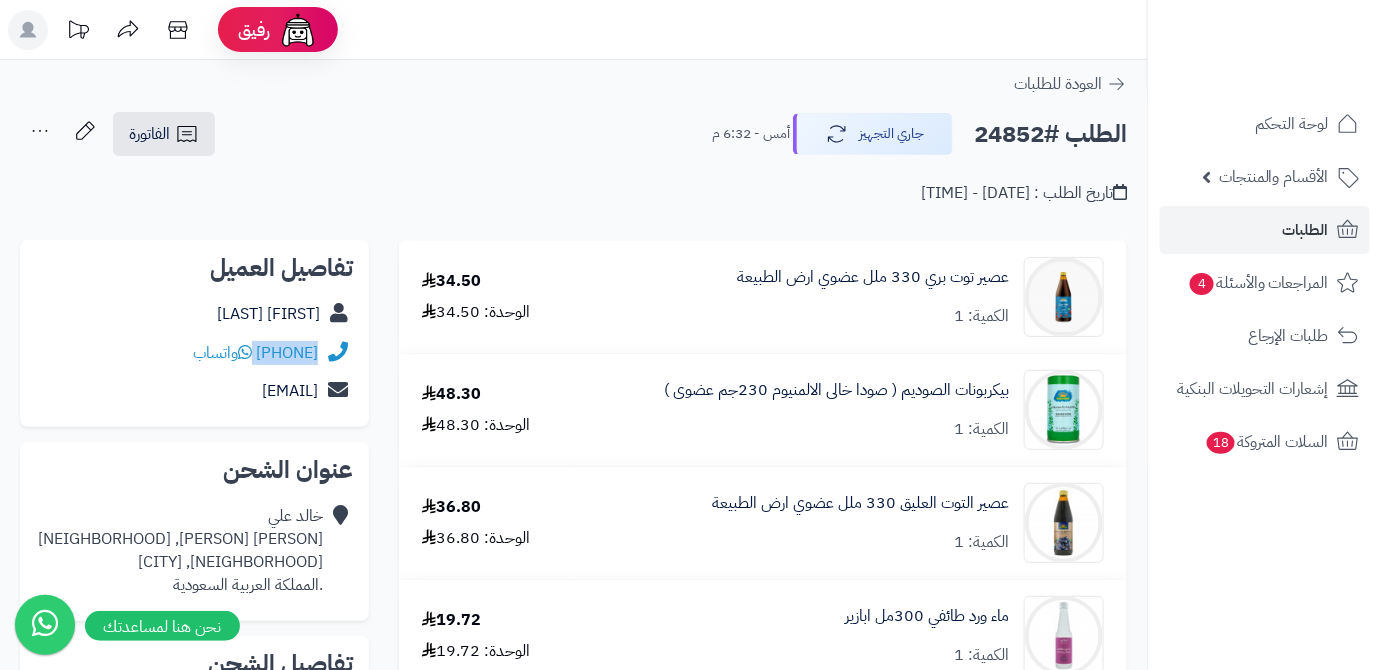 drag, startPoint x: 199, startPoint y: 350, endPoint x: 291, endPoint y: 352, distance: 92.021736 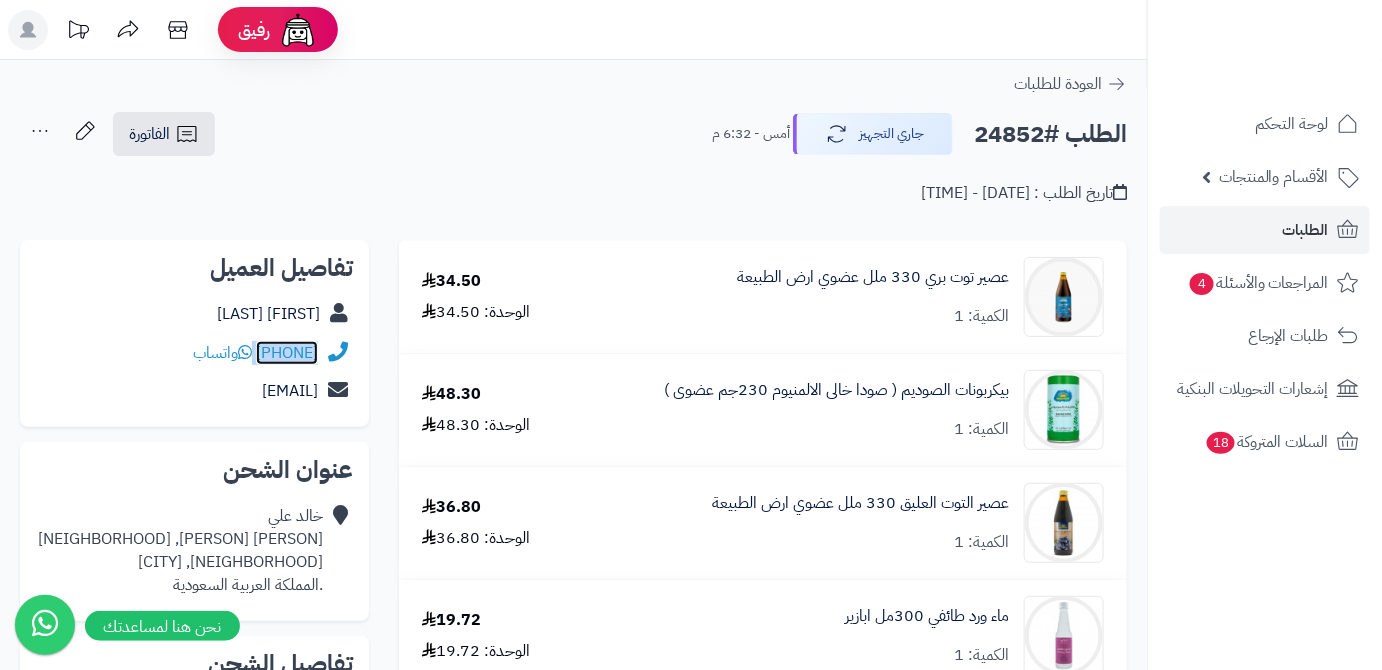 copy on "[PHONE]" 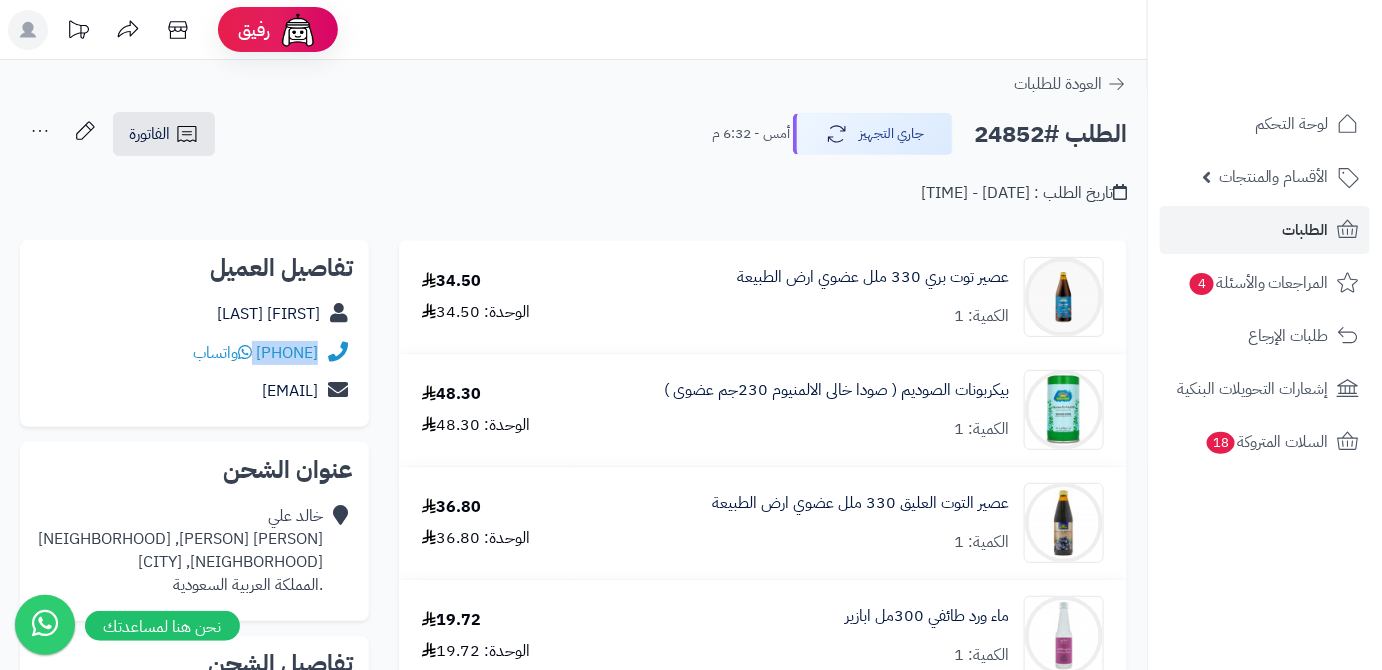 drag, startPoint x: 149, startPoint y: 397, endPoint x: 342, endPoint y: 396, distance: 193.0026 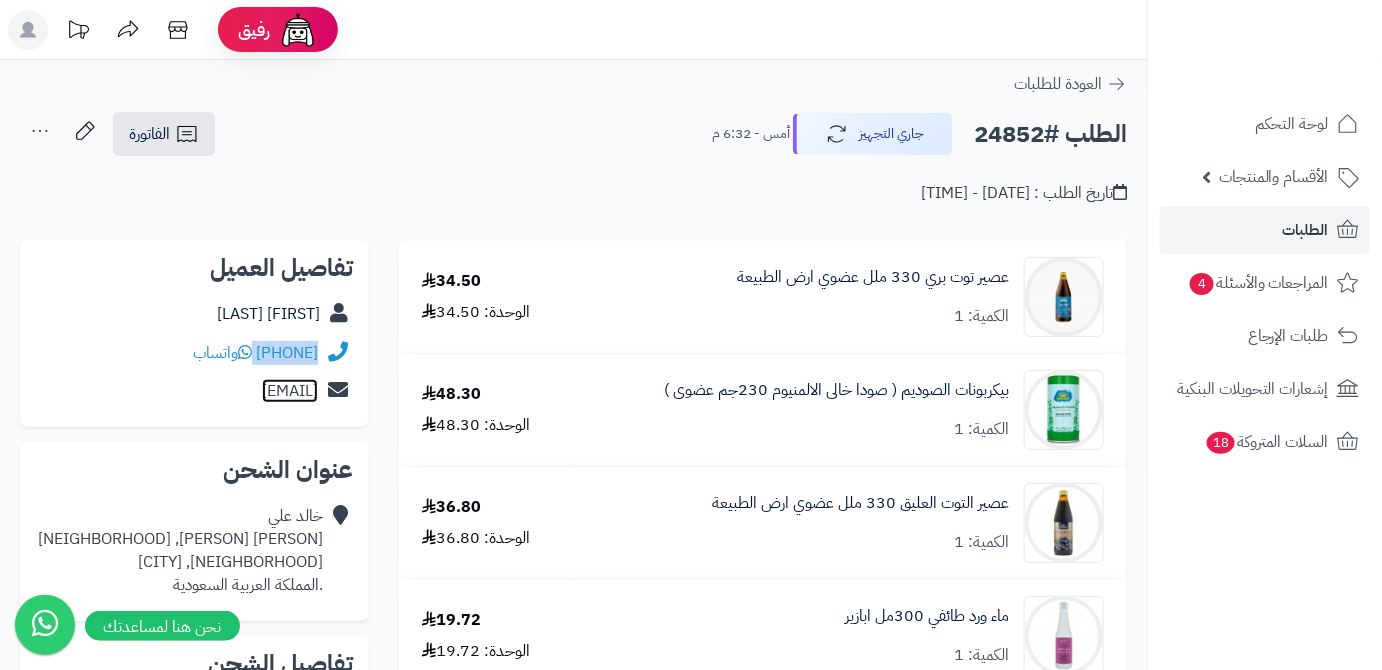 copy on "[EMAIL]" 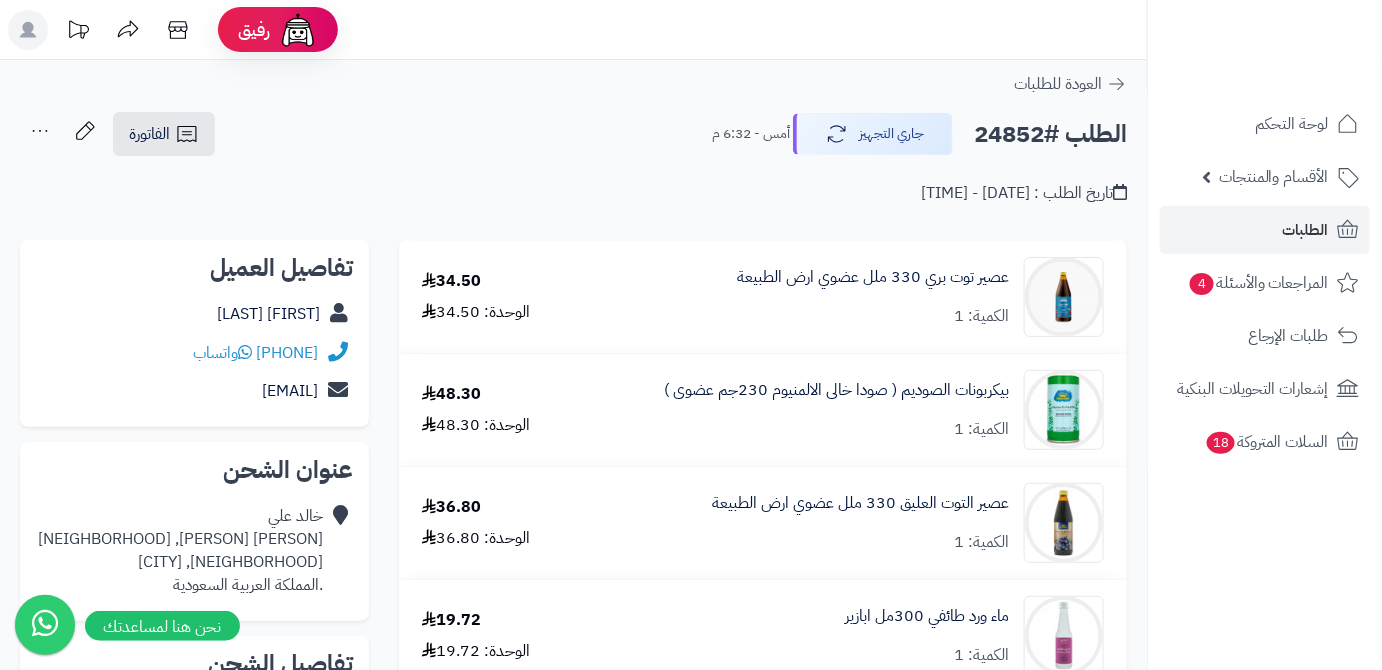 click on "الطلب #24852" at bounding box center [1050, 134] 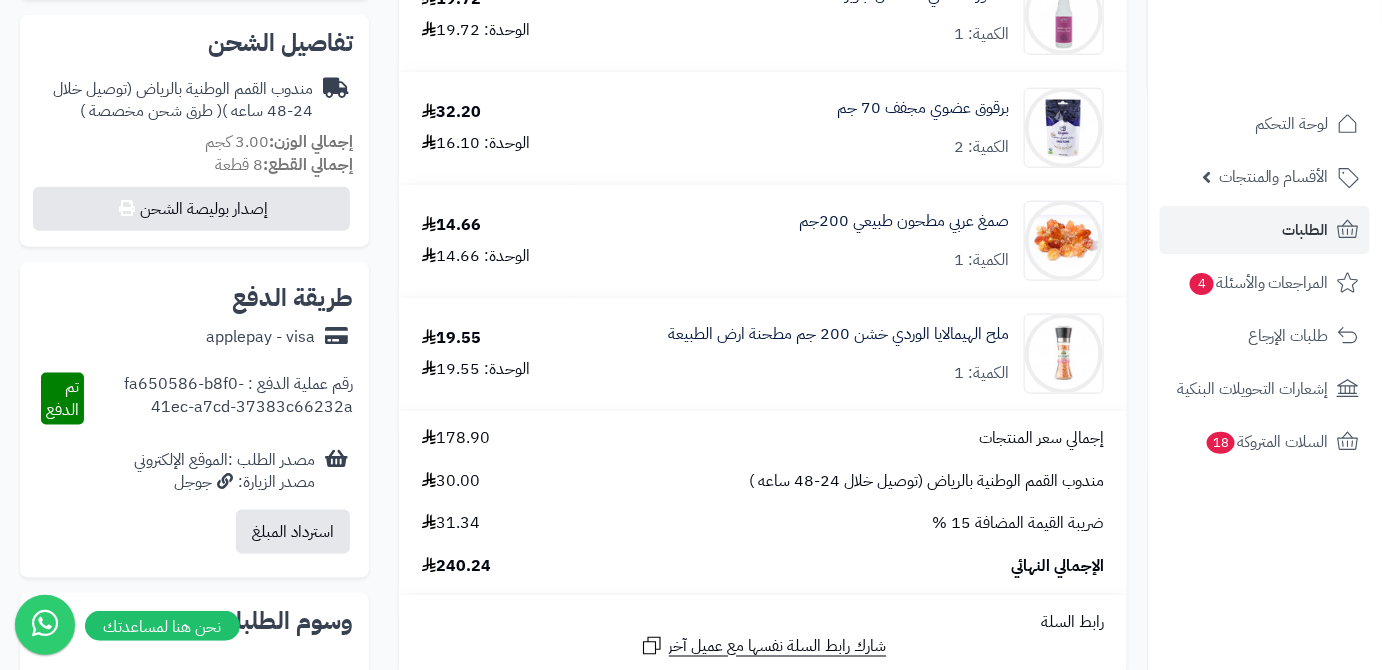 scroll, scrollTop: 727, scrollLeft: 0, axis: vertical 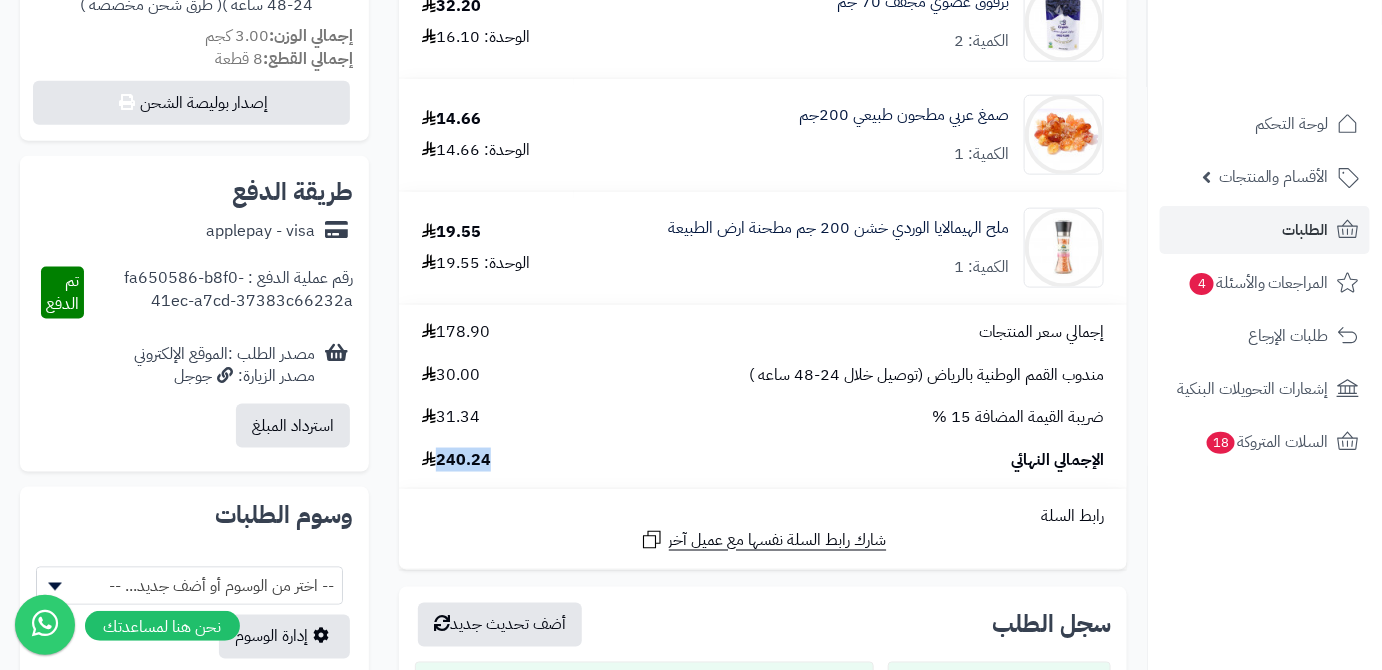 drag, startPoint x: 438, startPoint y: 464, endPoint x: 493, endPoint y: 475, distance: 56.089214 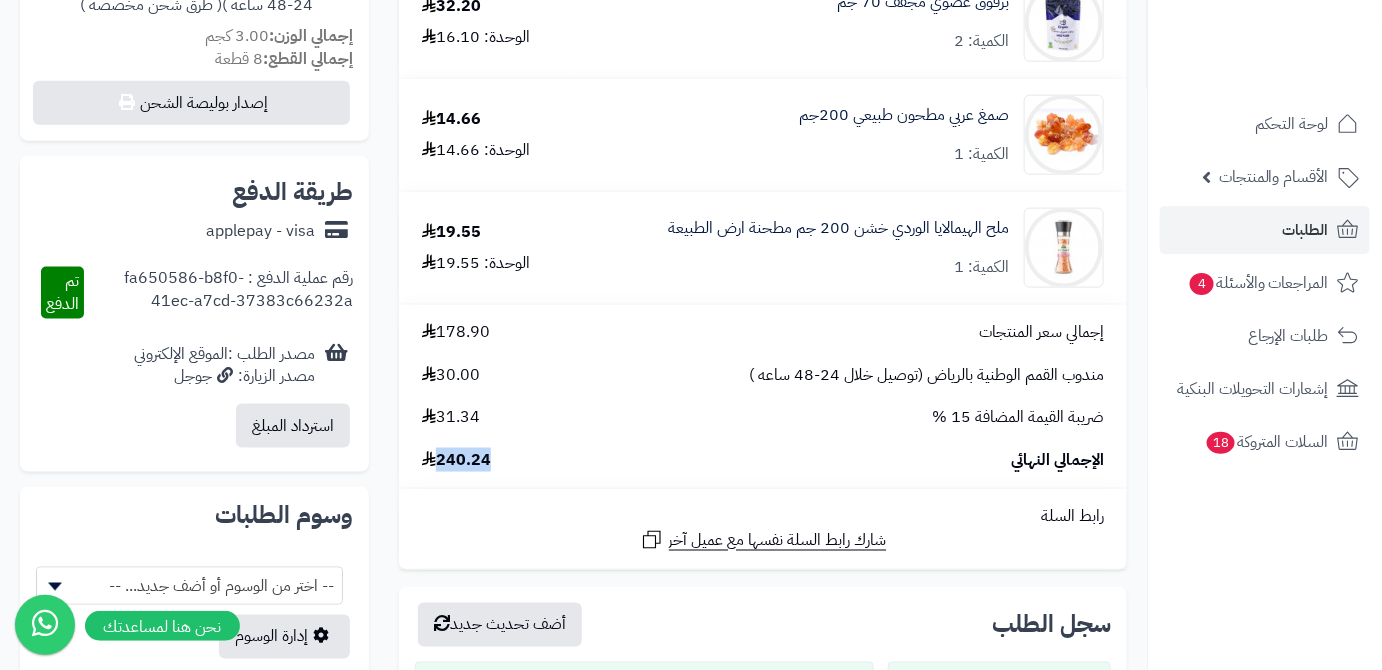 copy on "240.24" 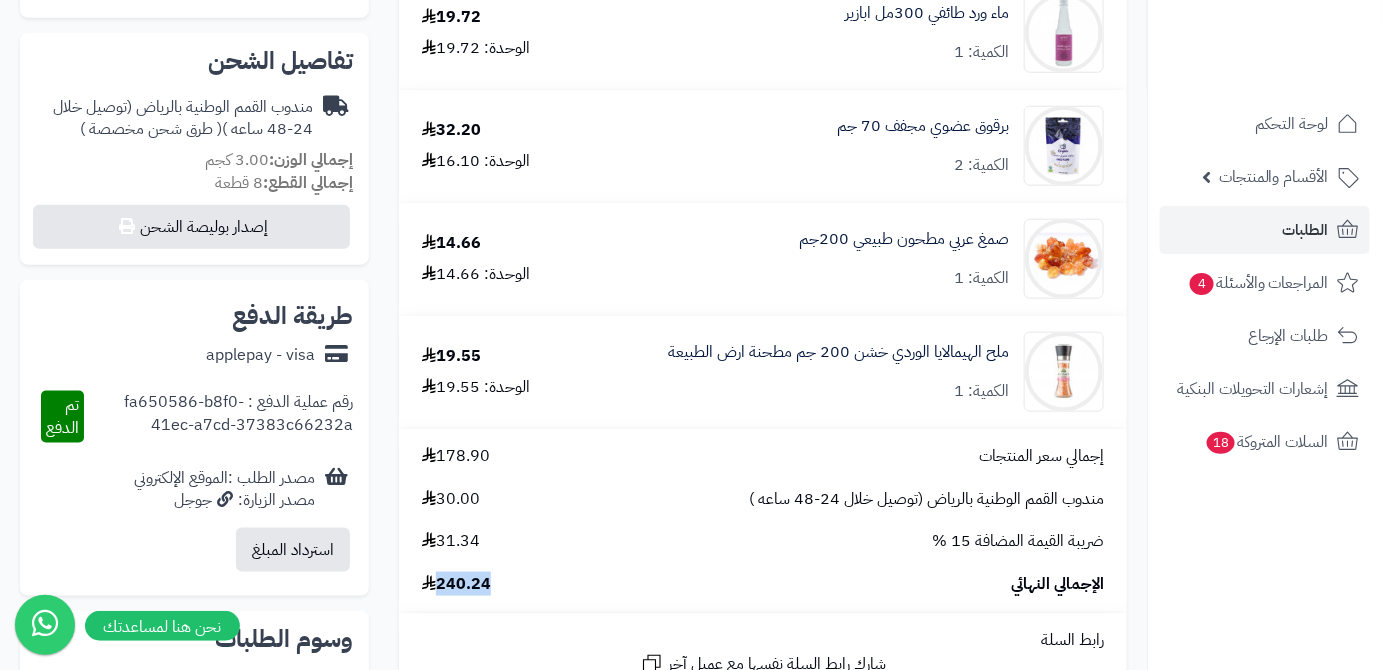 scroll, scrollTop: 454, scrollLeft: 0, axis: vertical 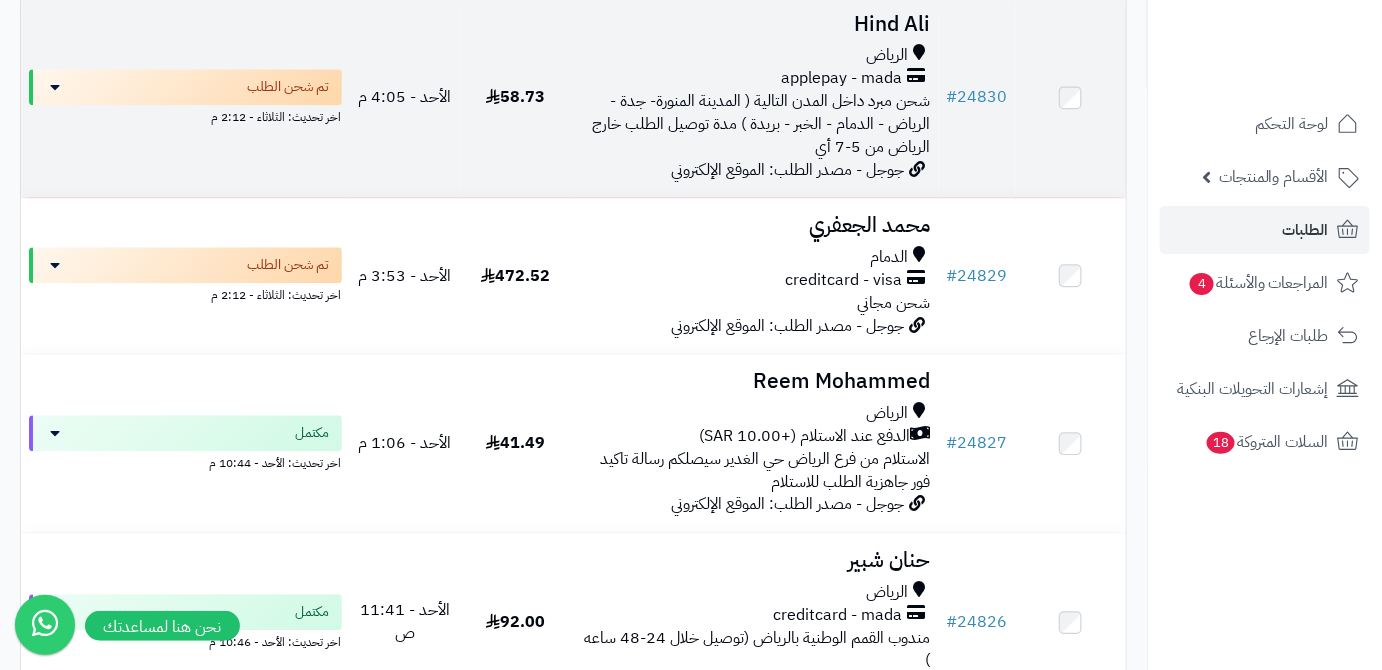 click on "Hind Ali" at bounding box center [755, 24] 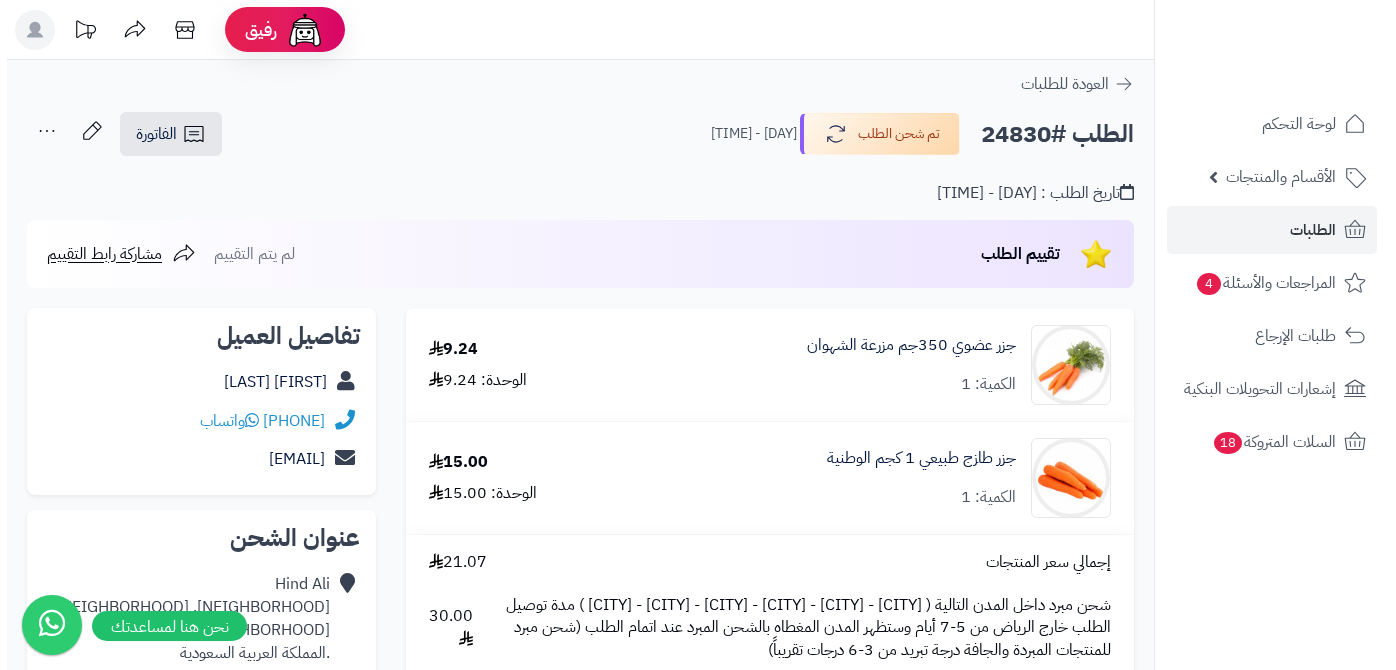 scroll, scrollTop: 0, scrollLeft: 0, axis: both 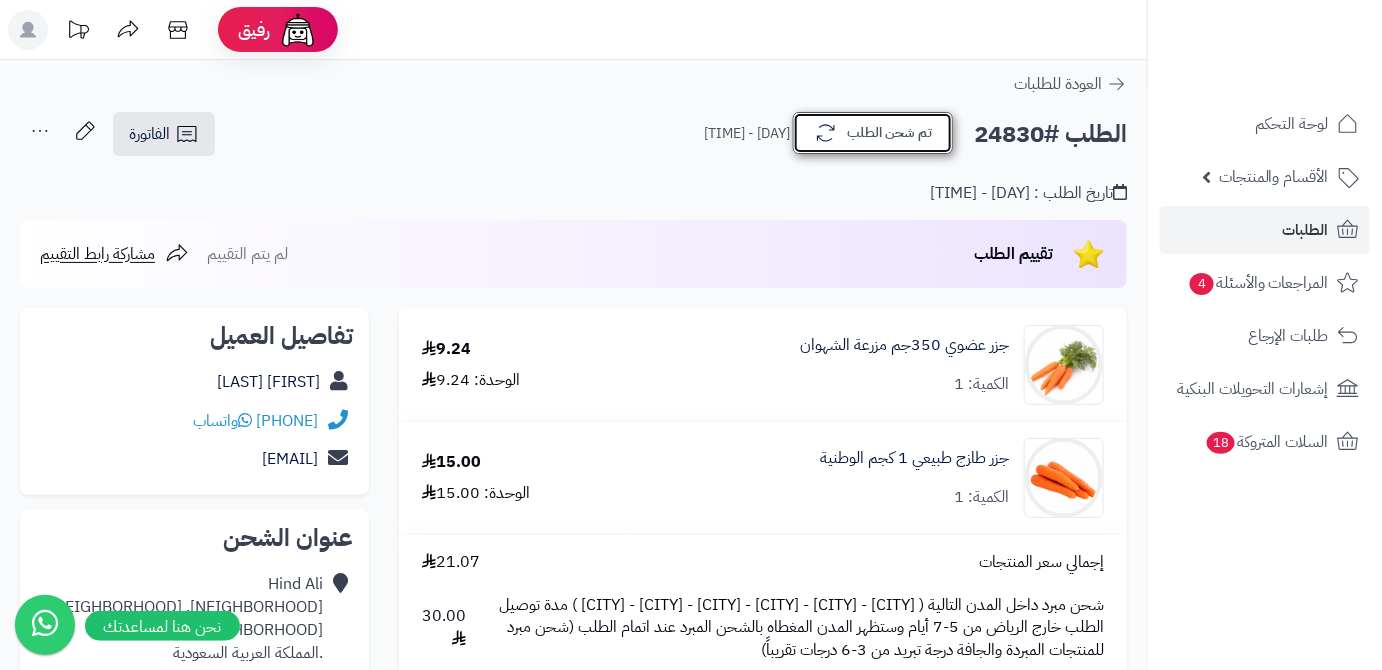 click on "تم شحن الطلب" at bounding box center [873, 133] 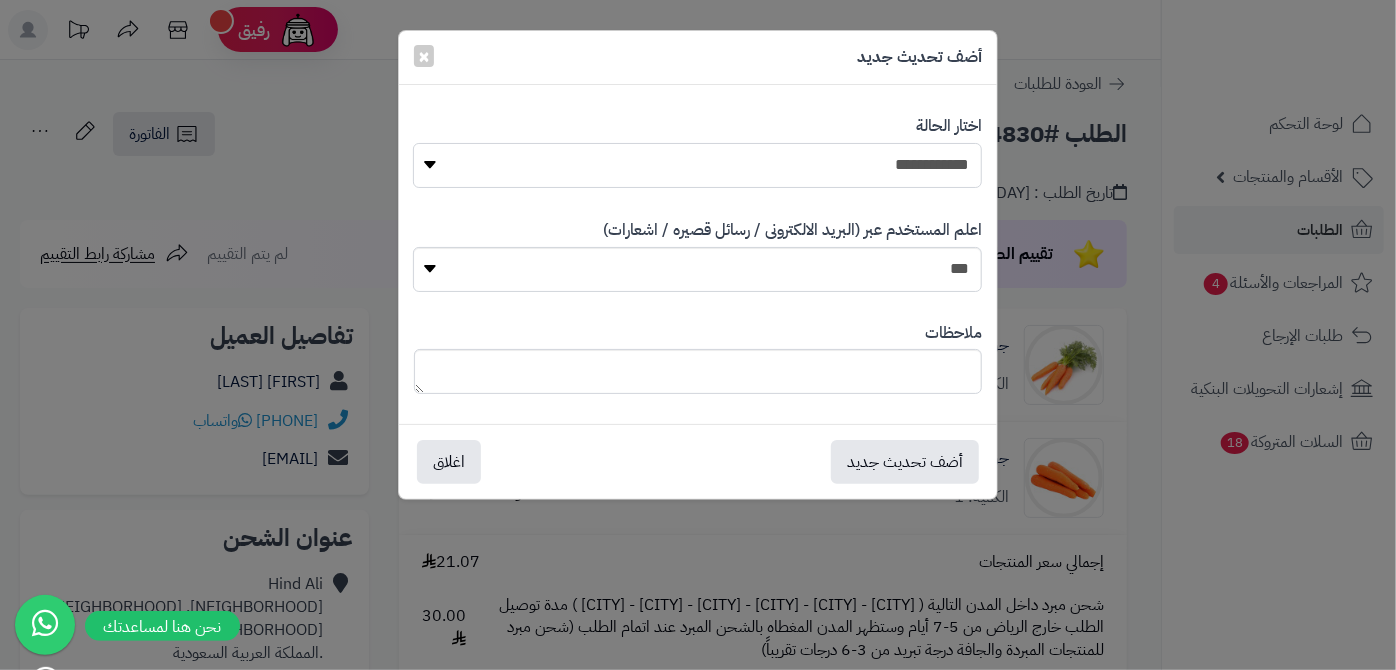 drag, startPoint x: 813, startPoint y: 166, endPoint x: 810, endPoint y: 176, distance: 10.440307 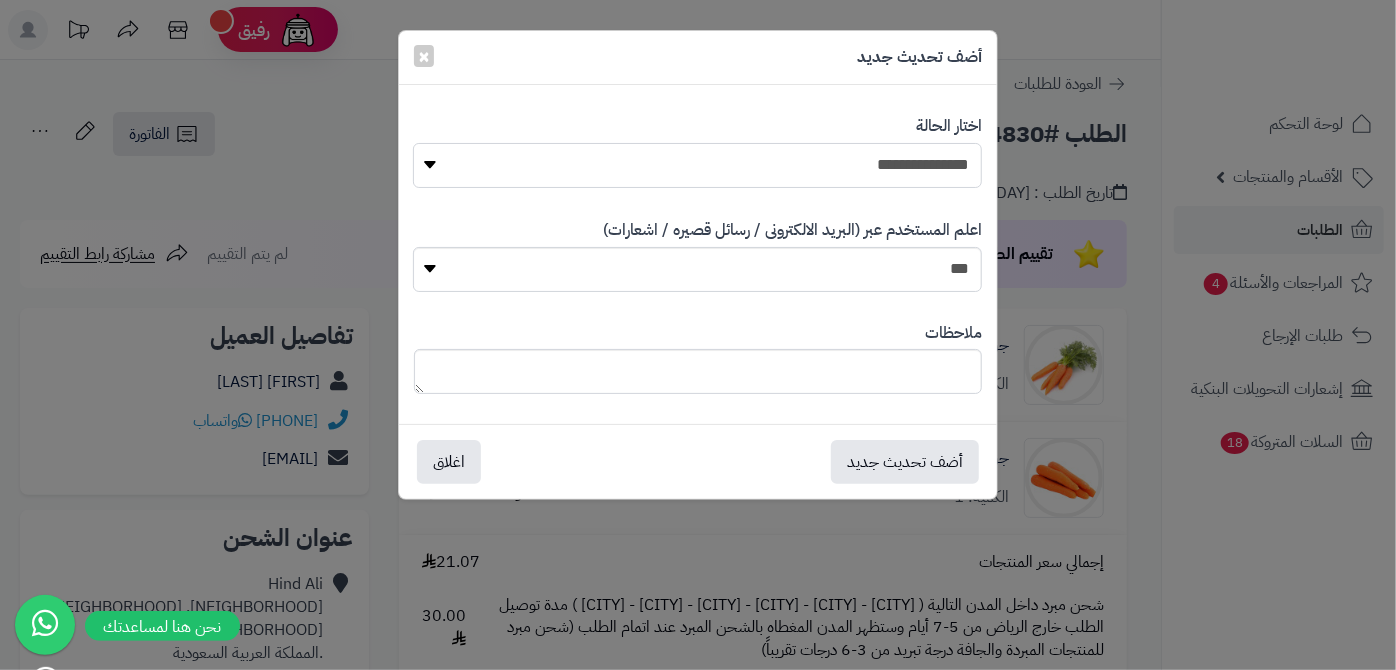 click on "**********" at bounding box center (697, 165) 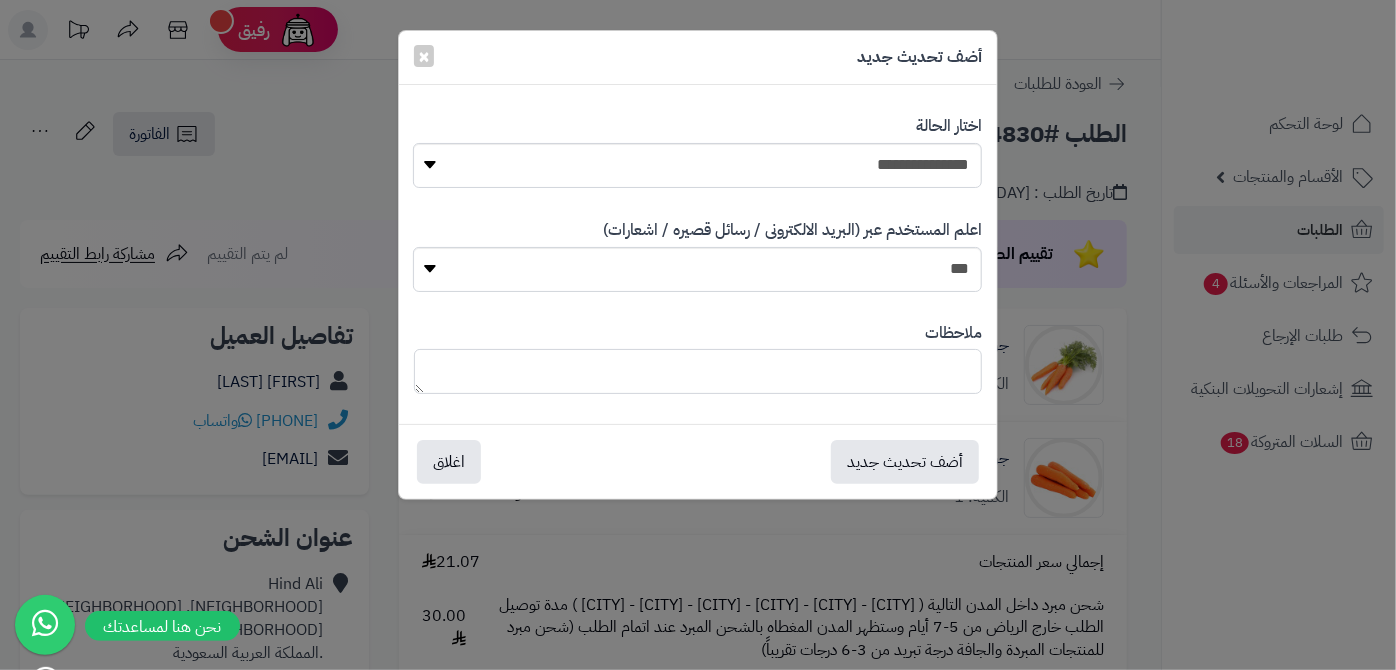 paste on "**********" 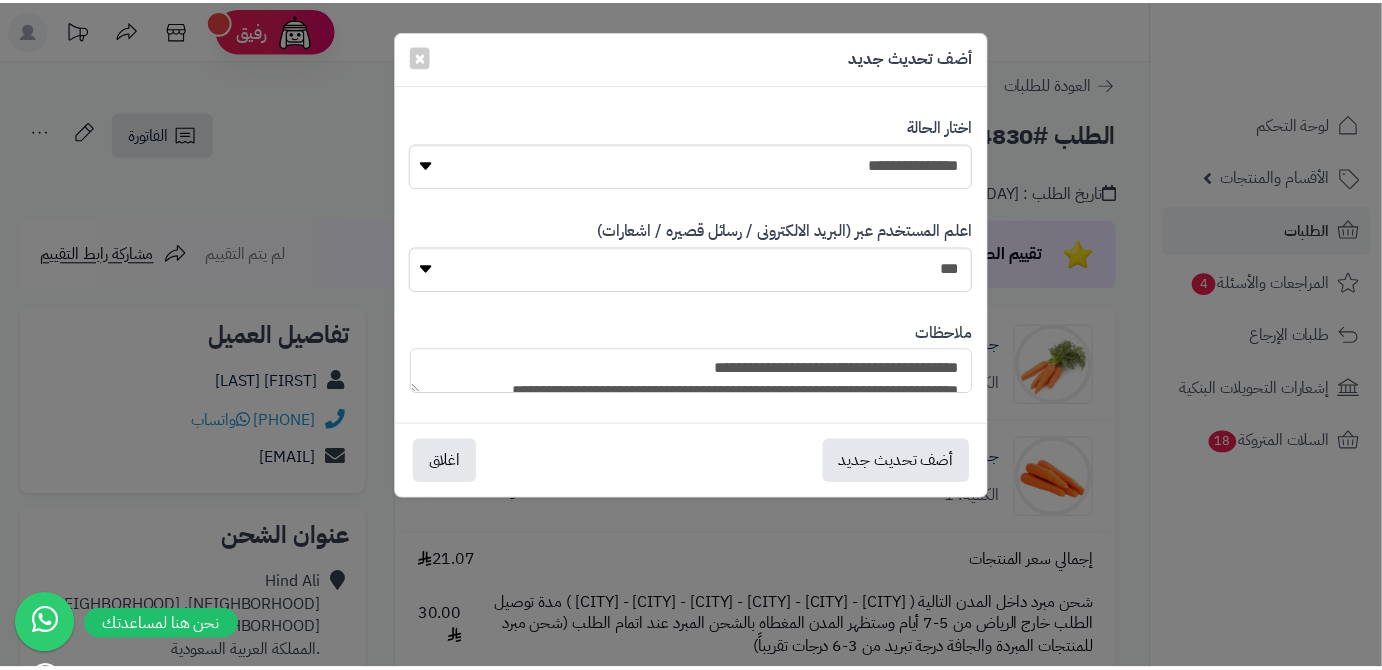 scroll, scrollTop: 193, scrollLeft: 0, axis: vertical 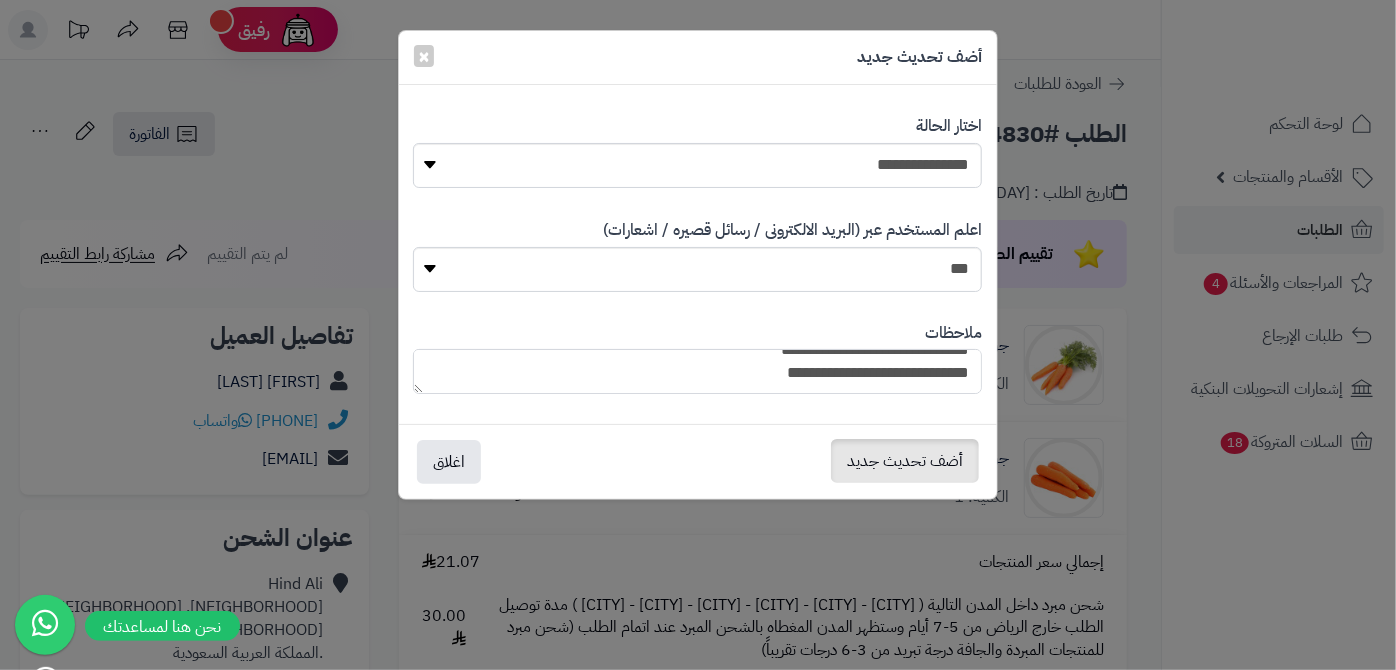 type on "**********" 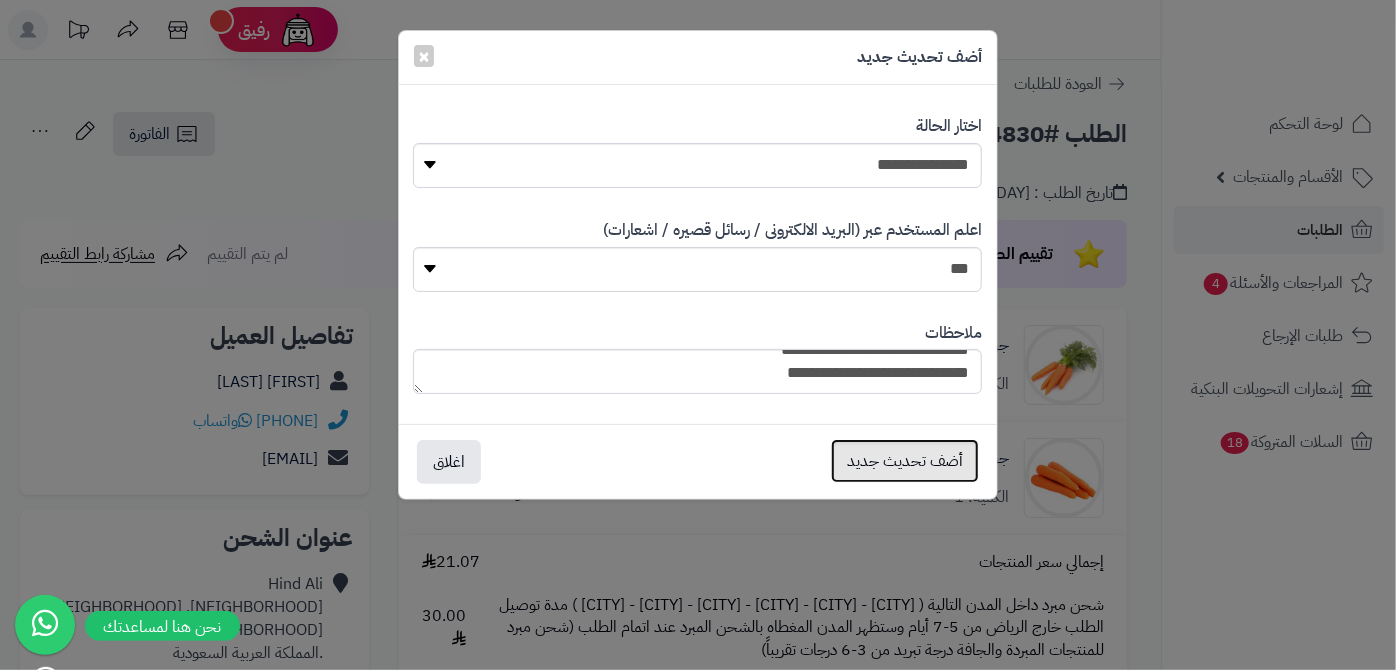 click on "أضف تحديث جديد" at bounding box center [905, 461] 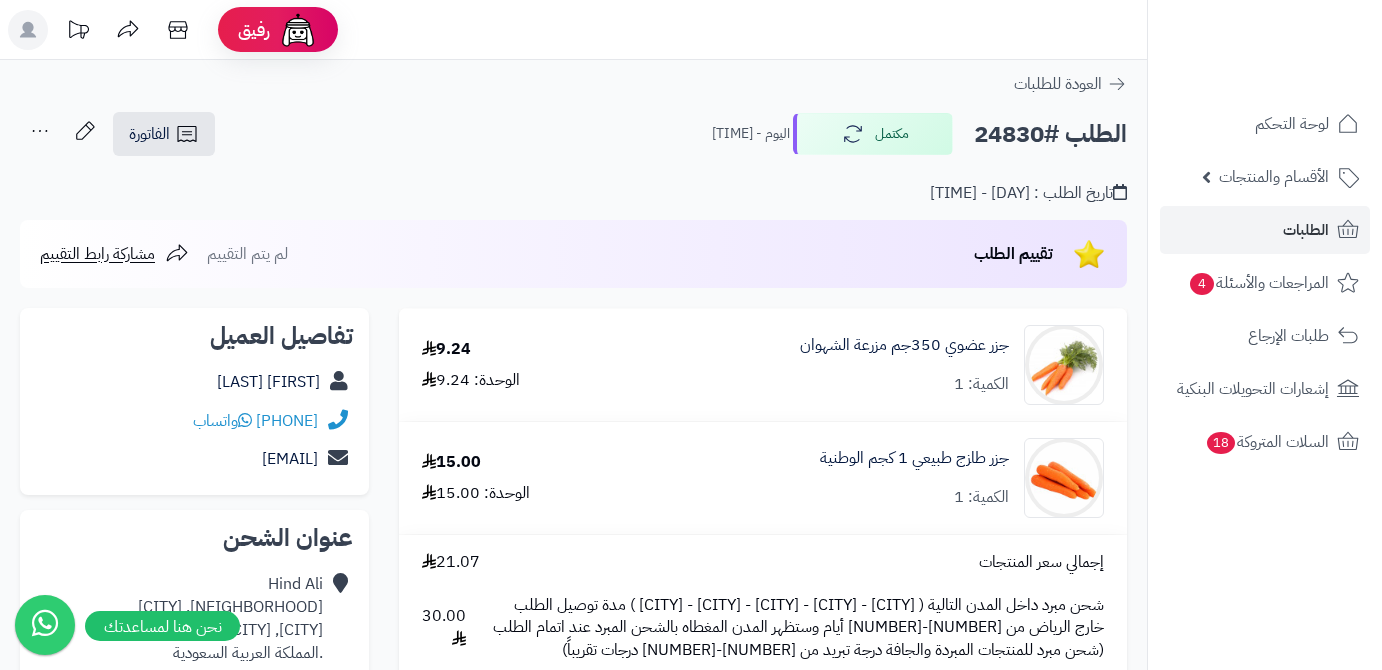 scroll, scrollTop: 0, scrollLeft: 0, axis: both 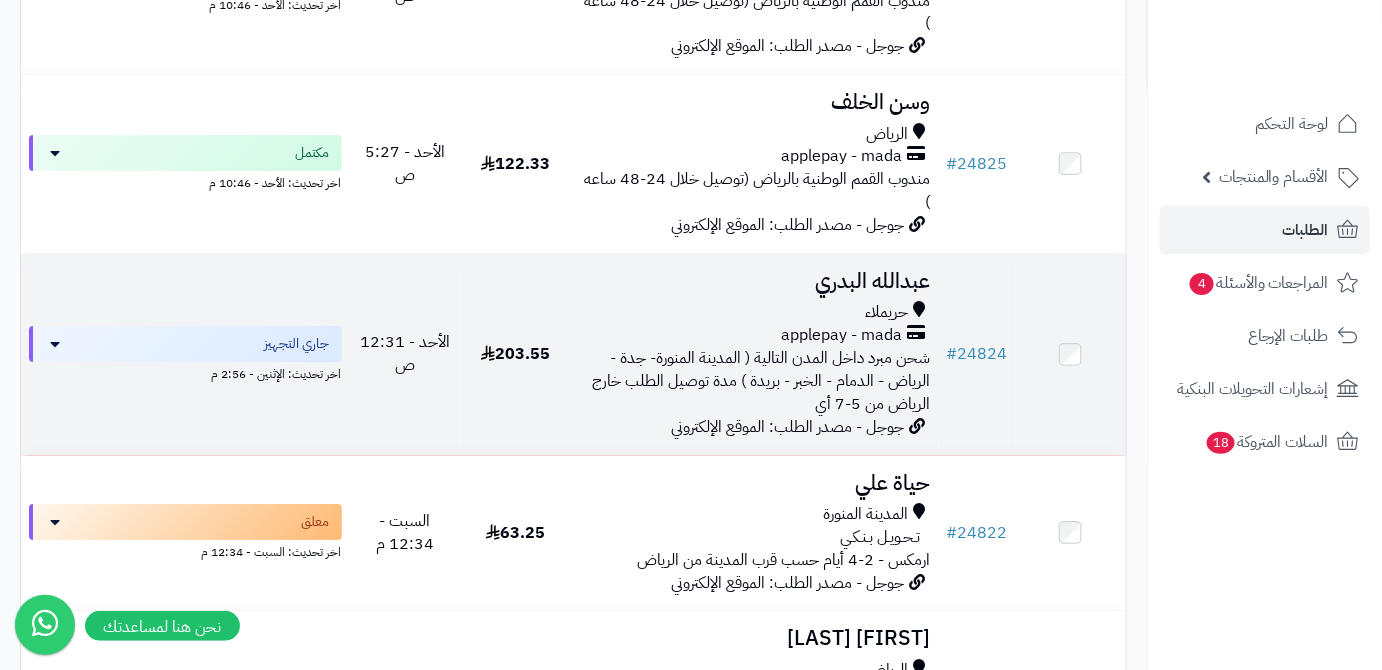 click on "# 24824
عبدالله البدري
حريملاء
applepay - mada
شحن مبرد داخل المدن التالية (   المدينة المنورة- جدة  -  الرياض - الدمام - الخبر - بريدة ) مدة توصيل الطلب خارج الرياض من 5-7 أي
جوجل       -
مصدر الطلب:
الموقع الإلكتروني
203.55
الأحد - 12:31 ص                                                      جاري التجهيز   اخر تحديث: الإثنين - 2:56 م" at bounding box center [573, 354] 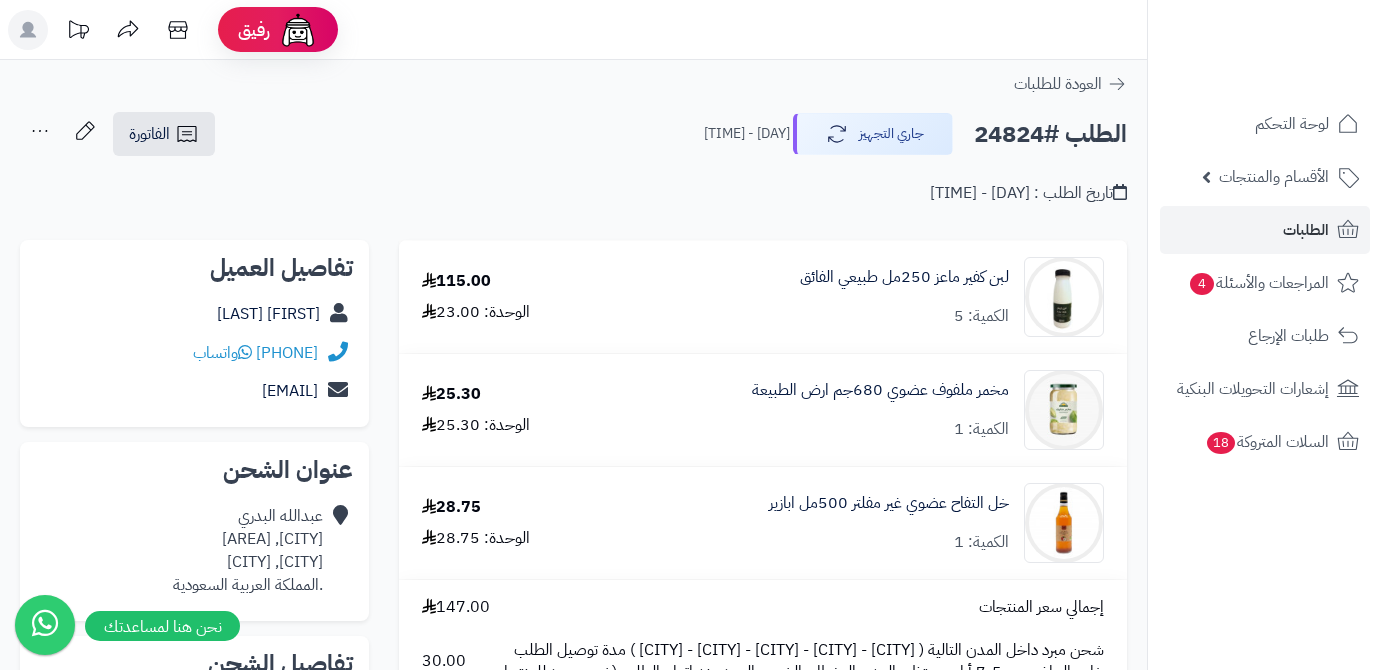 scroll, scrollTop: 0, scrollLeft: 0, axis: both 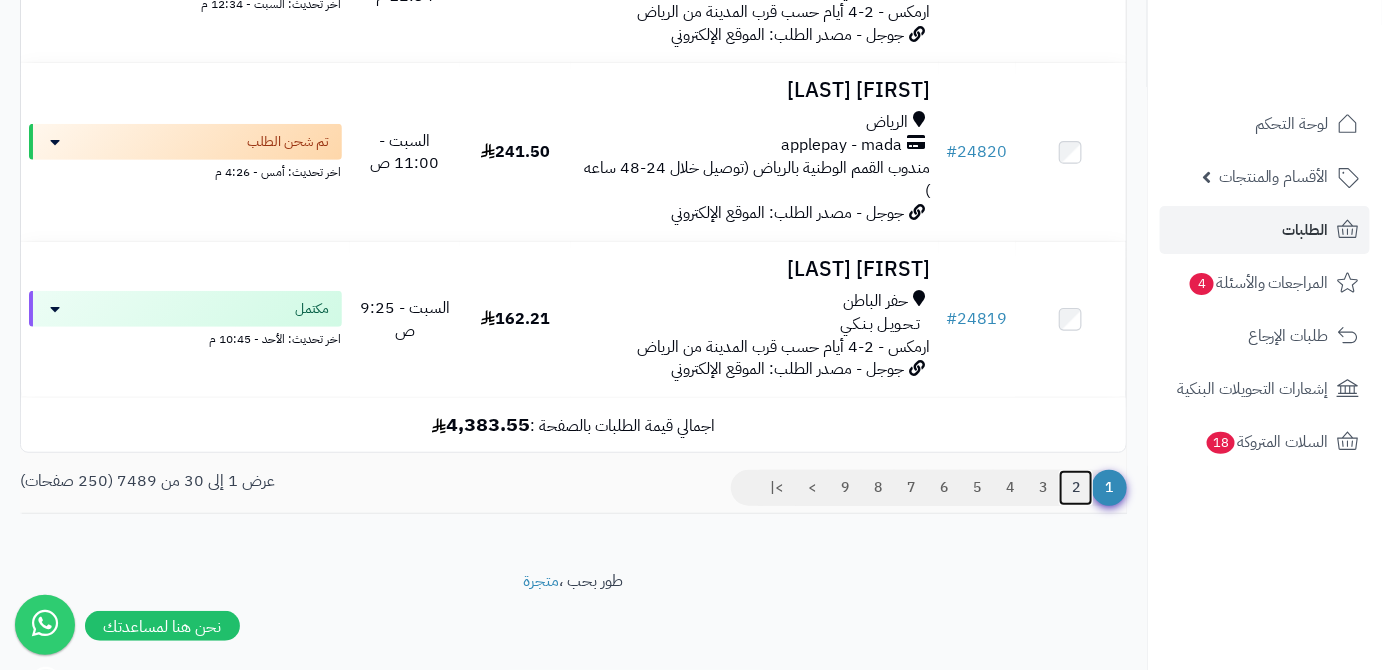 click on "2" at bounding box center (1076, 488) 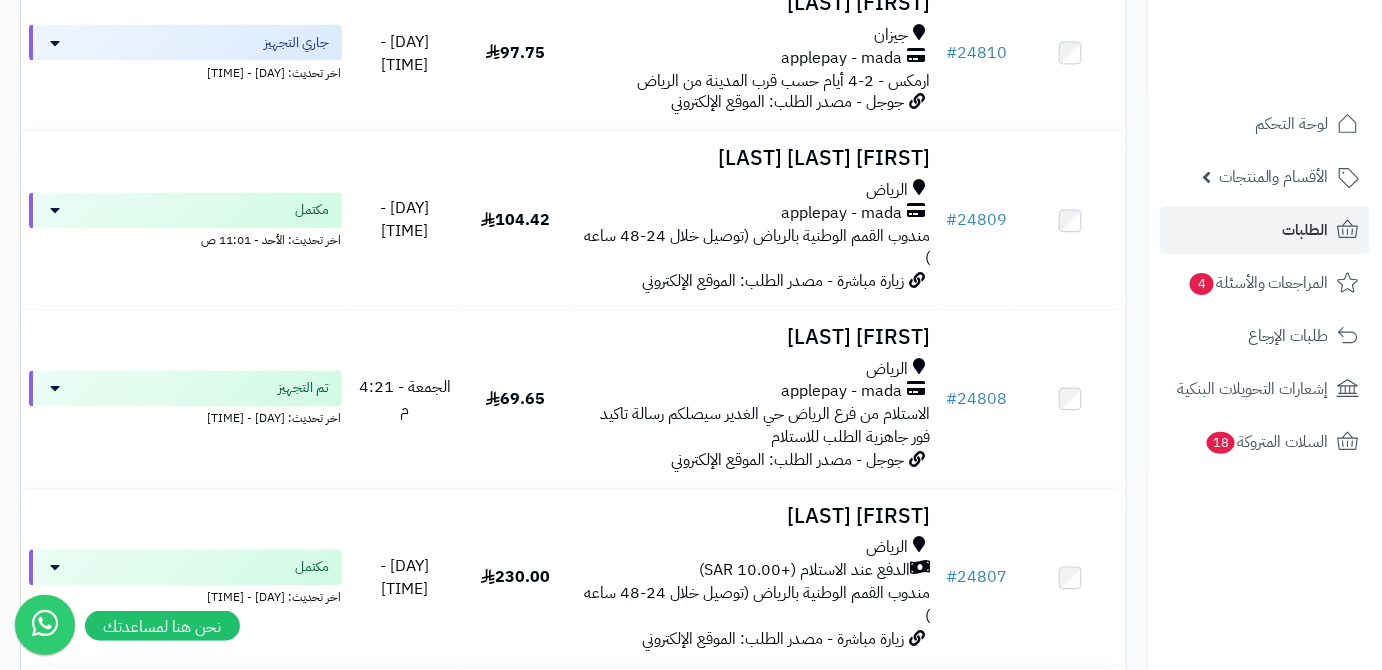 scroll, scrollTop: 1090, scrollLeft: 0, axis: vertical 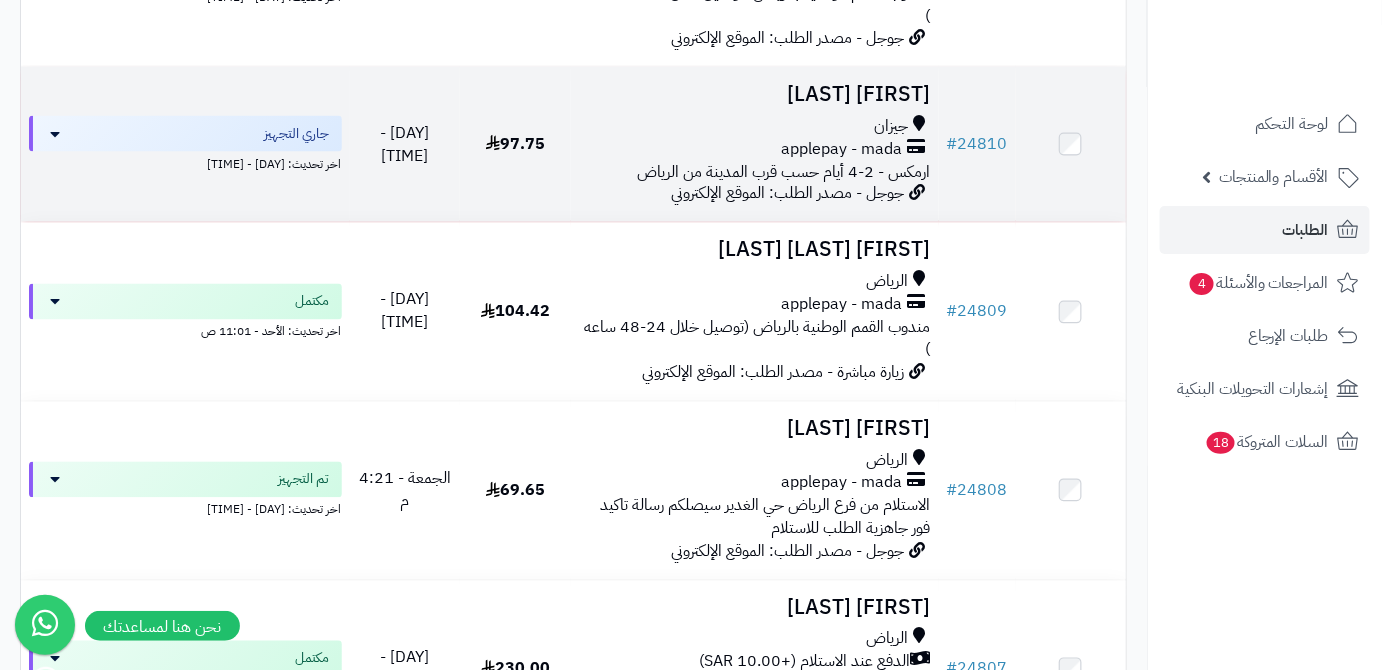 click on "[FIRST] [LAST]" at bounding box center [755, 94] 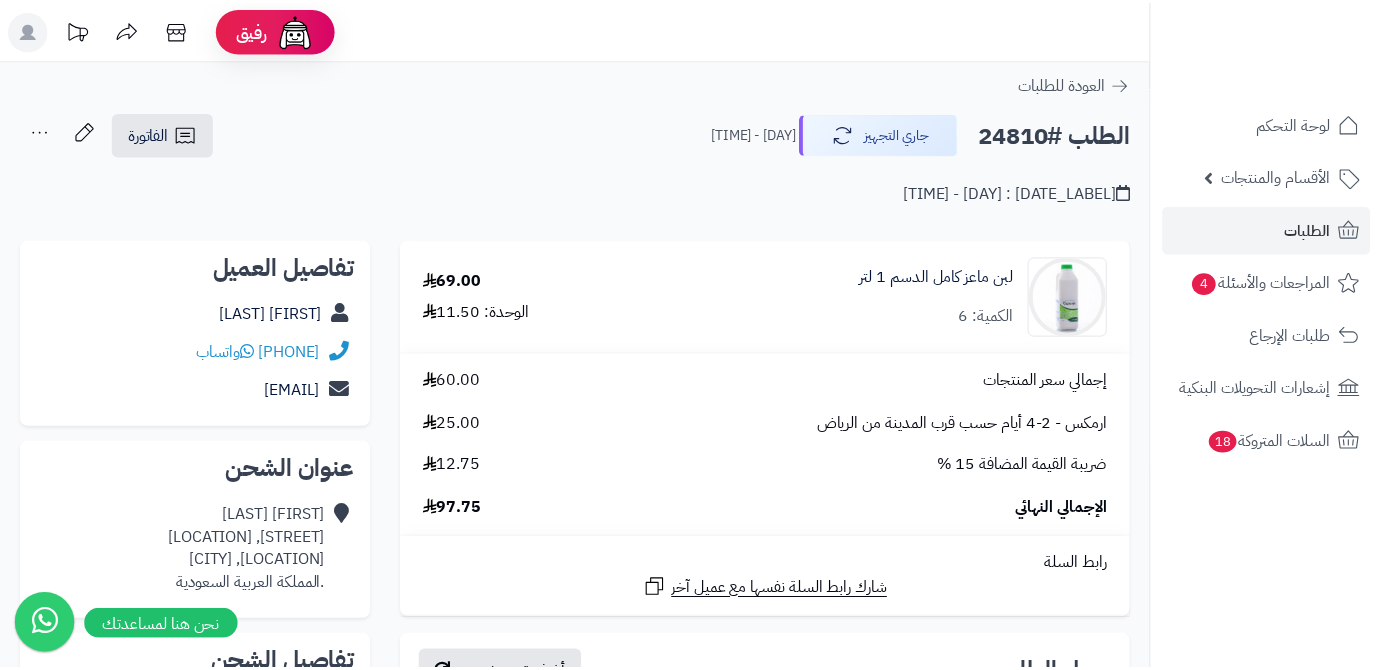 scroll, scrollTop: 0, scrollLeft: 0, axis: both 